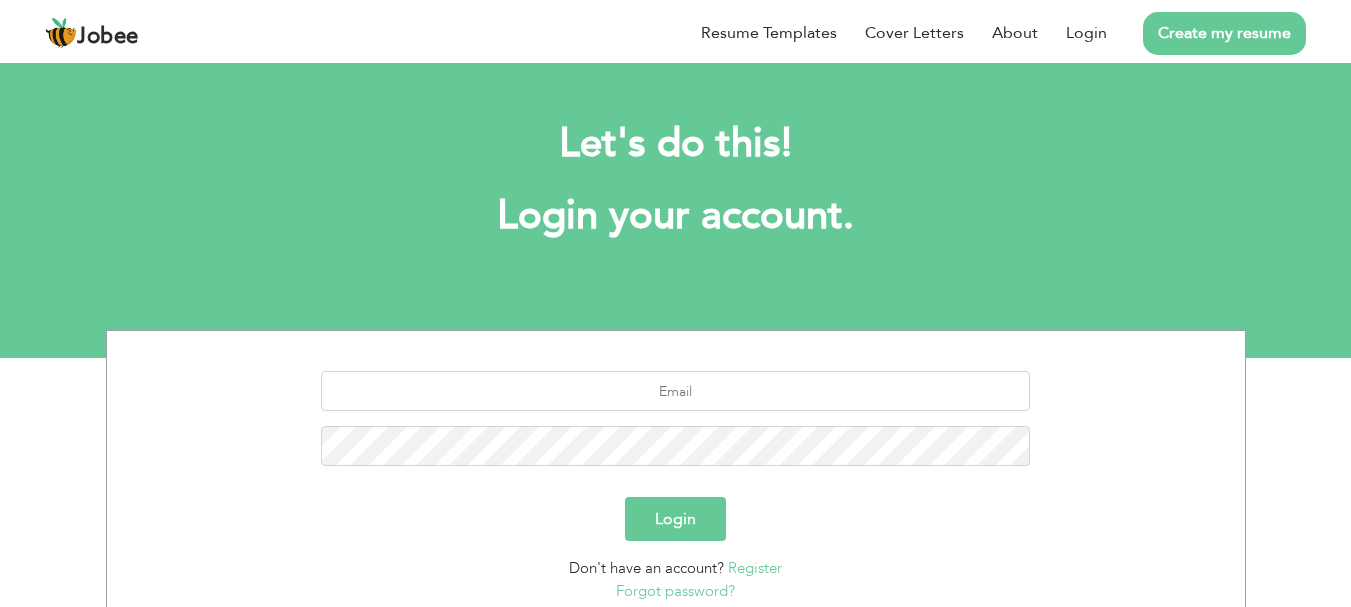scroll, scrollTop: 0, scrollLeft: 0, axis: both 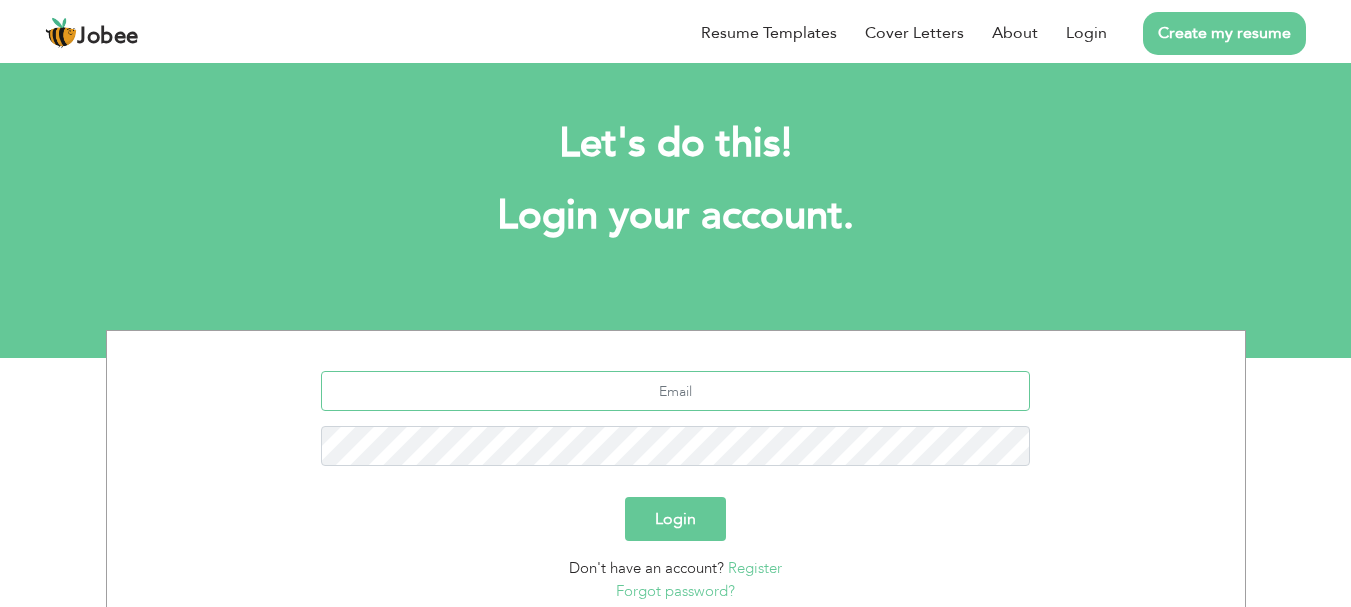 type on "mtauseef79@gmail.com" 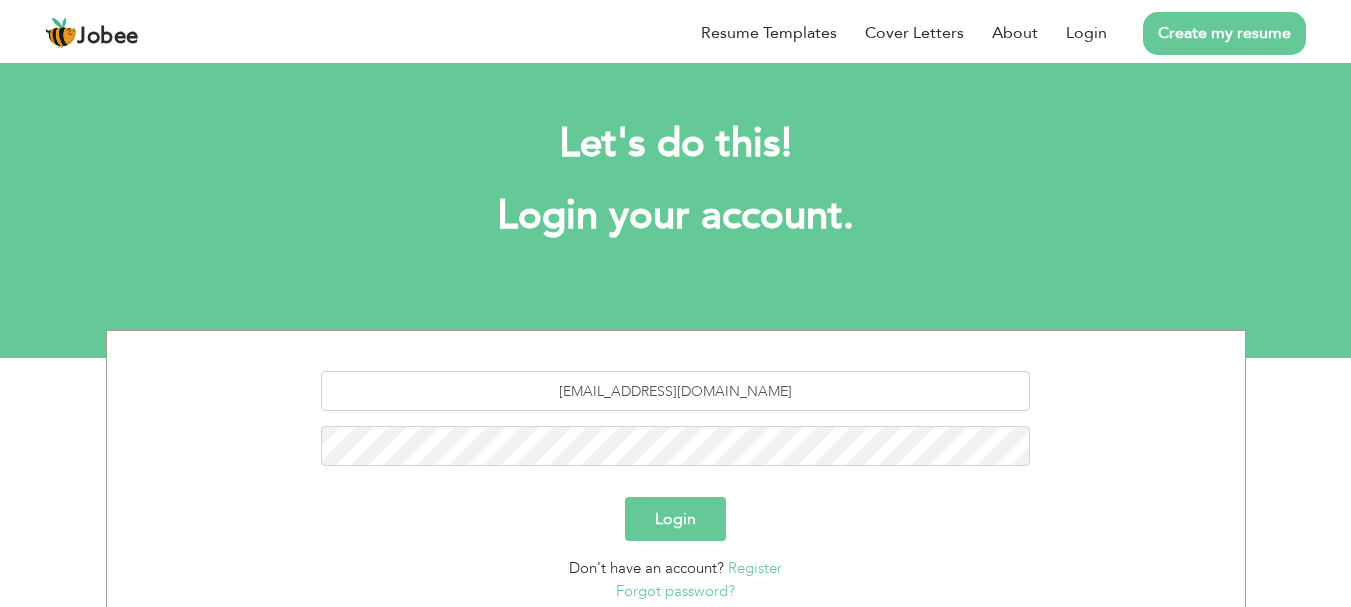 click on "Login" at bounding box center (675, 519) 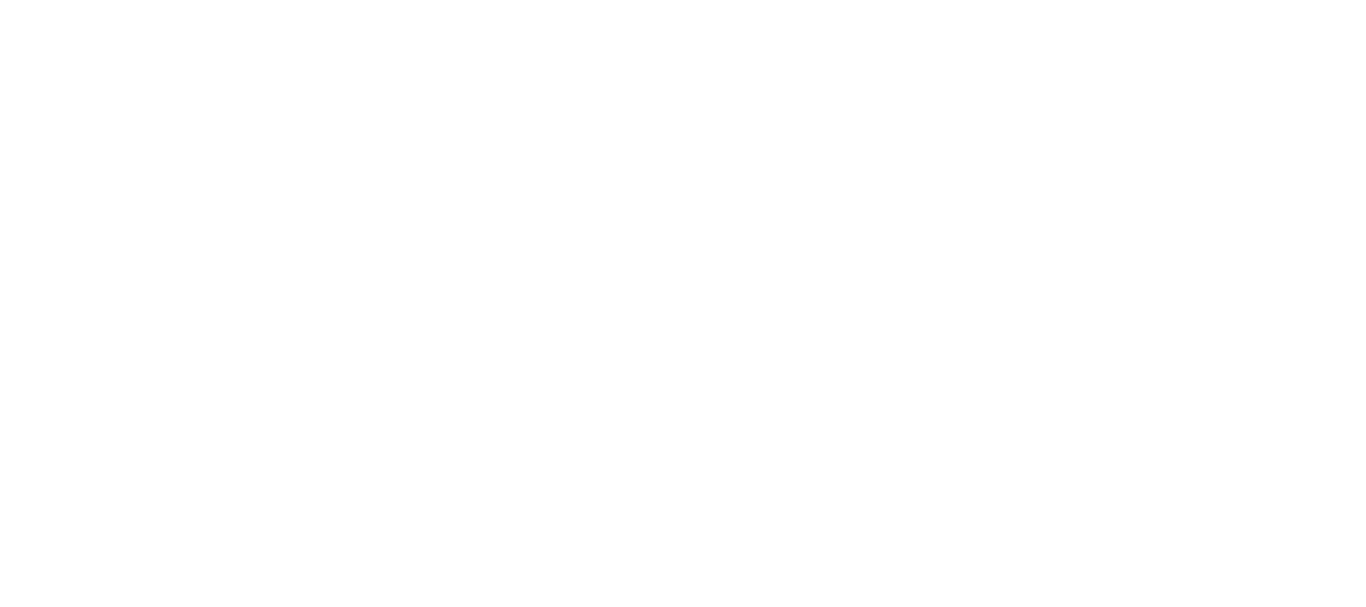 scroll, scrollTop: 0, scrollLeft: 0, axis: both 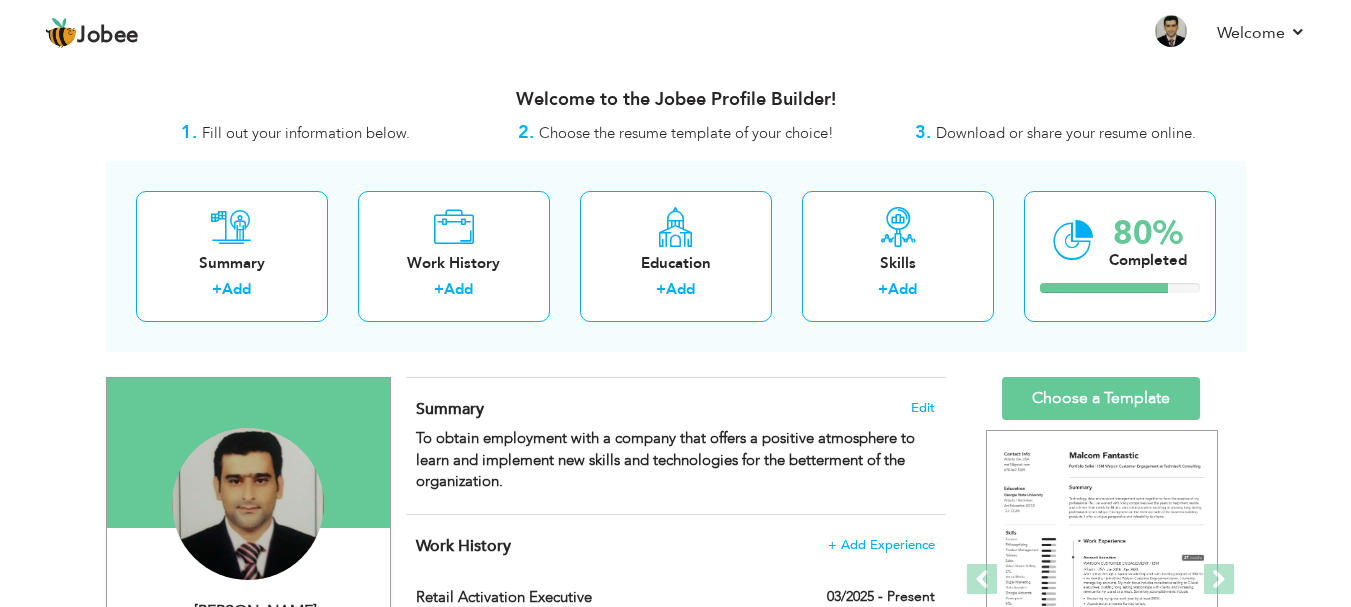 click on "Summary
Edit
To obtain employment with a company that offers a positive atmosphere to learn and implement new skills and technologies for the betterment of the organization." at bounding box center [676, 446] 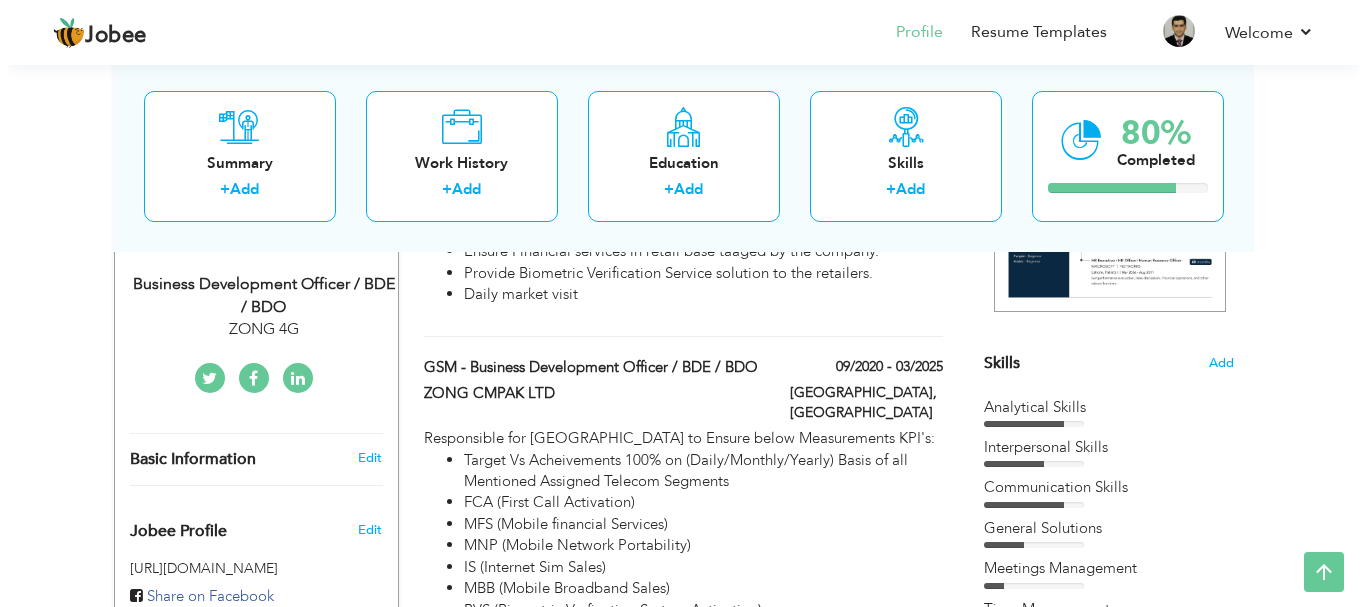 scroll, scrollTop: 398, scrollLeft: 0, axis: vertical 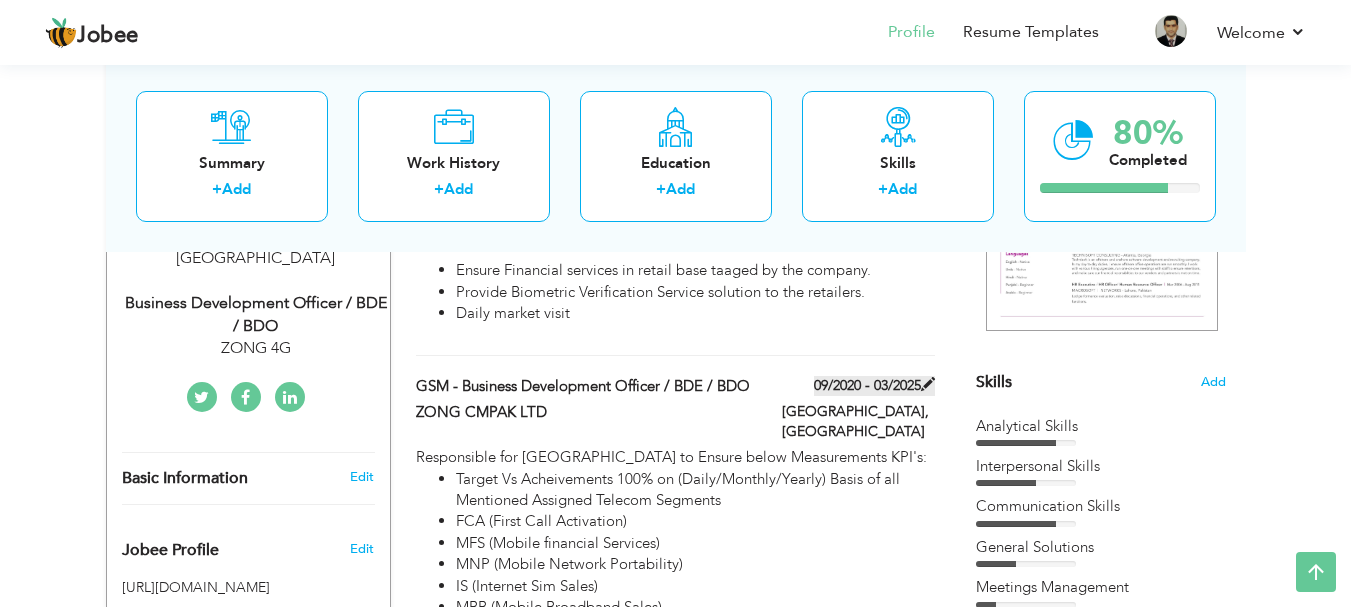 click on "09/2020 - 03/2025" at bounding box center [874, 386] 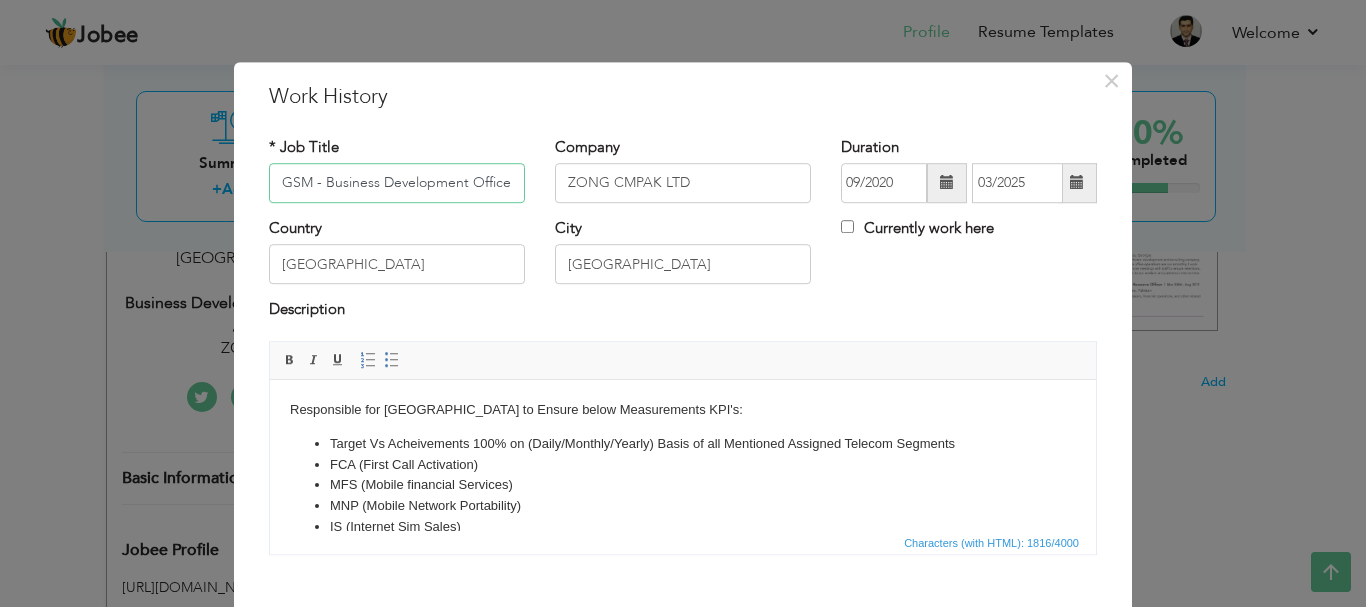 scroll, scrollTop: 0, scrollLeft: 84, axis: horizontal 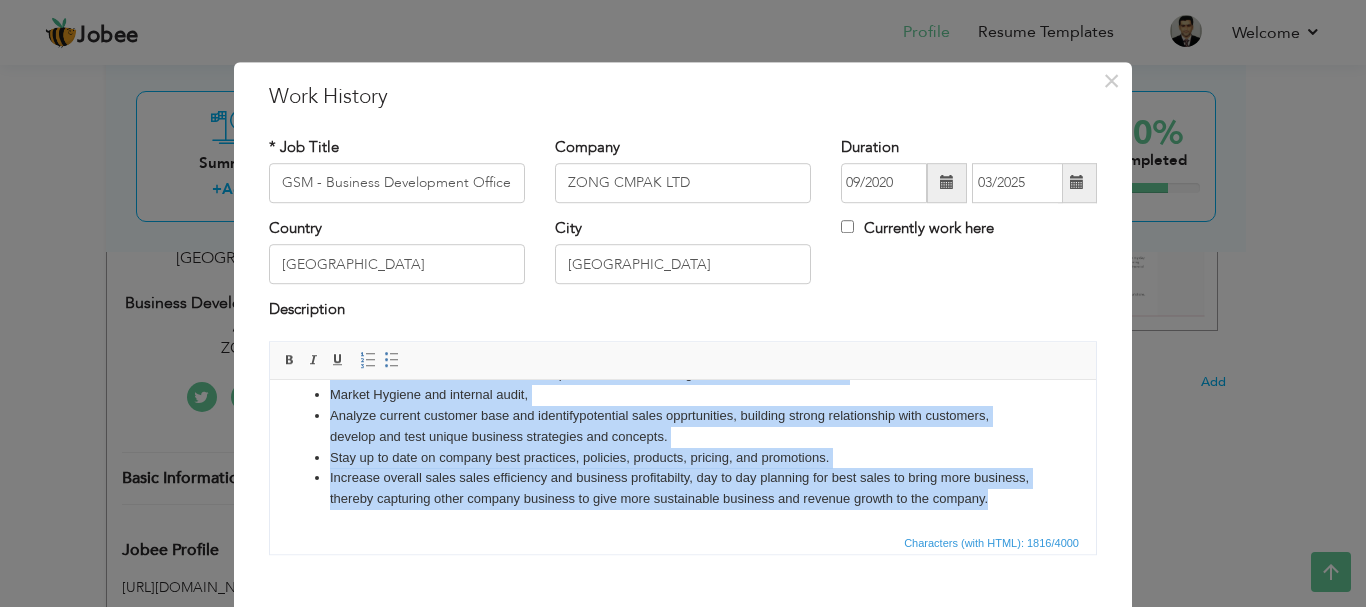 drag, startPoint x: 323, startPoint y: 434, endPoint x: 420, endPoint y: 504, distance: 119.62023 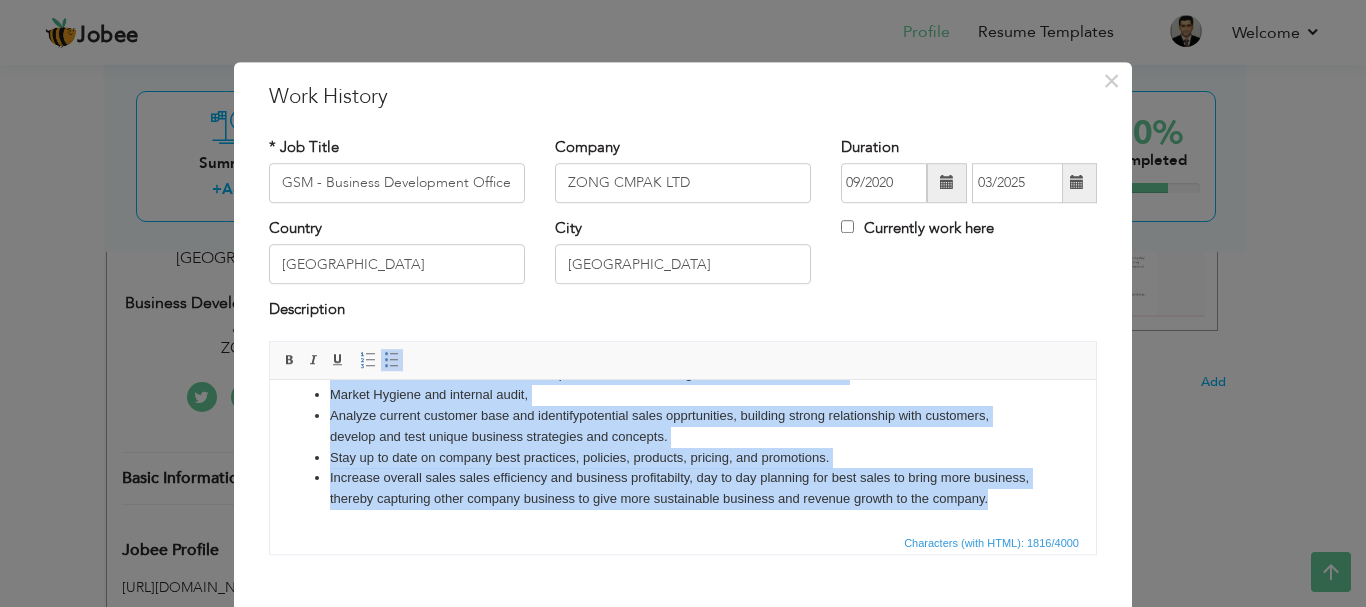 copy on "Loremi Do Sitametconse 703% ad (Elits/Doeiusm/Tempor) Incid ut lab Etdolorem Aliquaen Adminim Veniamqu NOS (Exerc Ulla Laborisnis) ALI (Exeaco consequat Duisaute) IRU (Inrepr Volupta Velitesseci) FU (Nullapar Exc Sinto) CUP (Nonpro Suntculpa Quiof) DES (Mollitani Idestlaboru Perspi Undeomnisi) Natuse Volup acc Dolo Laudantiu Totamr Aperiam, Eaqueips Qua Abill Inven Veritati. Quasiarch Beataevi, Dicta & Explicabonem Enimipsamq. volupta asp Autoditfugi c magn dolor eosr se 1 N&N Porroqu, 2 Dolore Adipi Numquame, 1 Moditempora, 5 Incidunt Magnamq, 48 ETI'm sol 9 NOB. Eligendi Optiocumque Nihilimp qu Pla facerep assumend5R/9T/6A, Quibusd officiis de rerumnecessi saep Evenietvolu Repu re ita earumhic tenetursa. Delectus REI Voluptatibu mai ali perferen doloribus as rep minimn exer ul corp su lab aliquidcommo. Consequat qu max moll-molestiae harum quid Rerumfa expedit disti namliberot 10% cu solut nobiseli optio cumqu. Nih impeditmi quodmaxi, placeatfa, POS omnisloremip dol sitametc ad eli S&D Eiusmodte incid. U..." 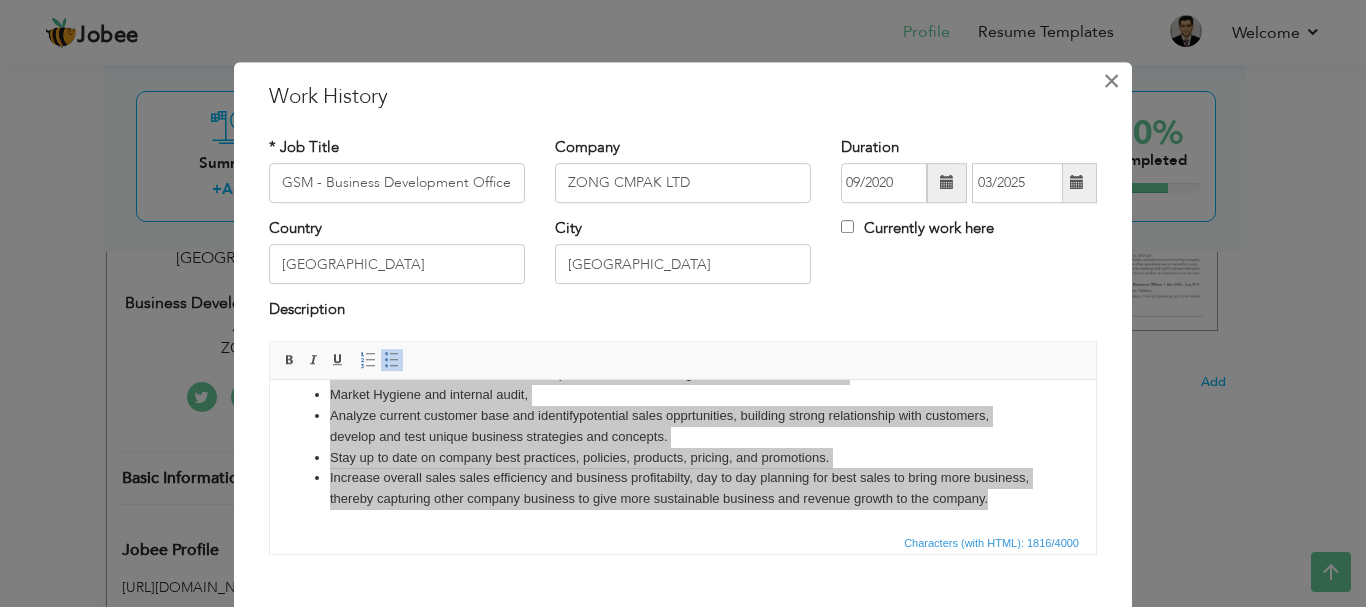 click on "×" at bounding box center [1111, 81] 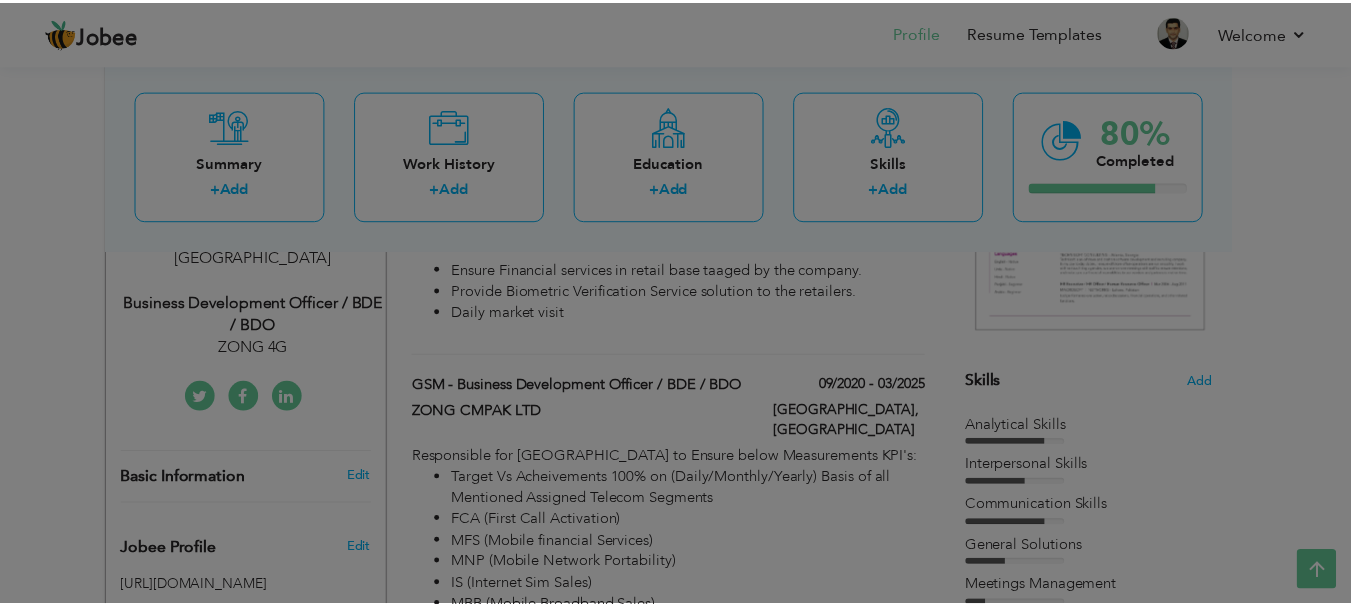 scroll, scrollTop: 0, scrollLeft: 0, axis: both 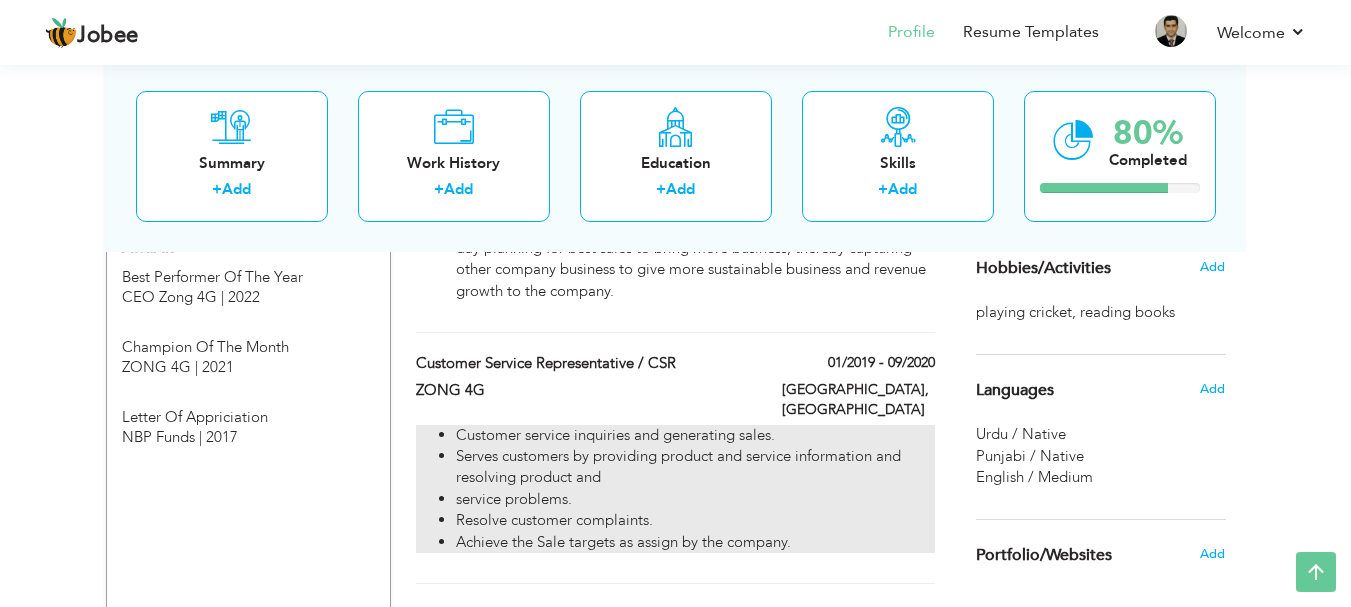click on "Customer service inquiries and generating sales." at bounding box center (695, 435) 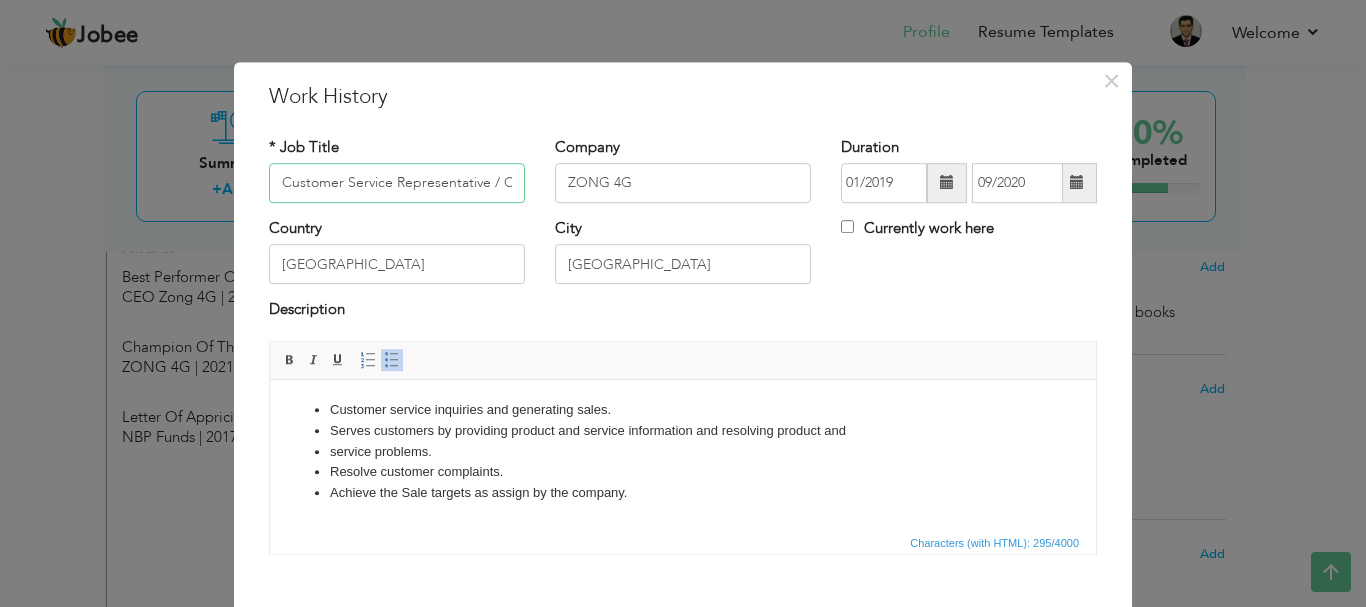 scroll, scrollTop: 0, scrollLeft: 14, axis: horizontal 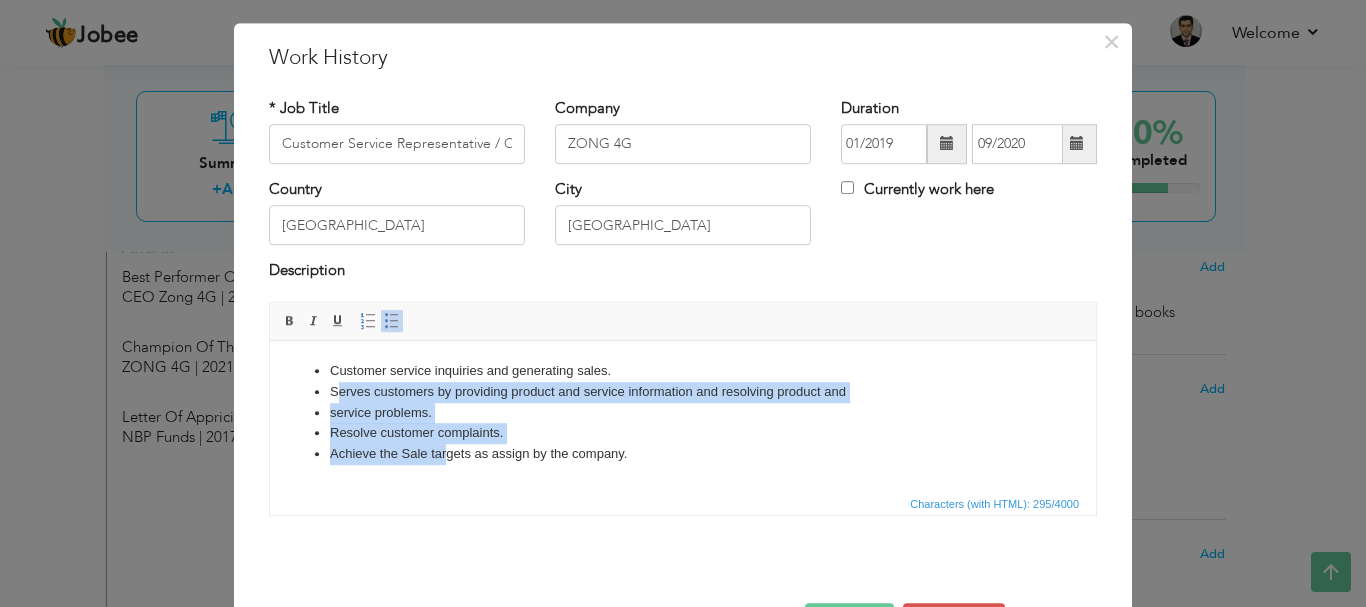 drag, startPoint x: 343, startPoint y: 394, endPoint x: 448, endPoint y: 444, distance: 116.297035 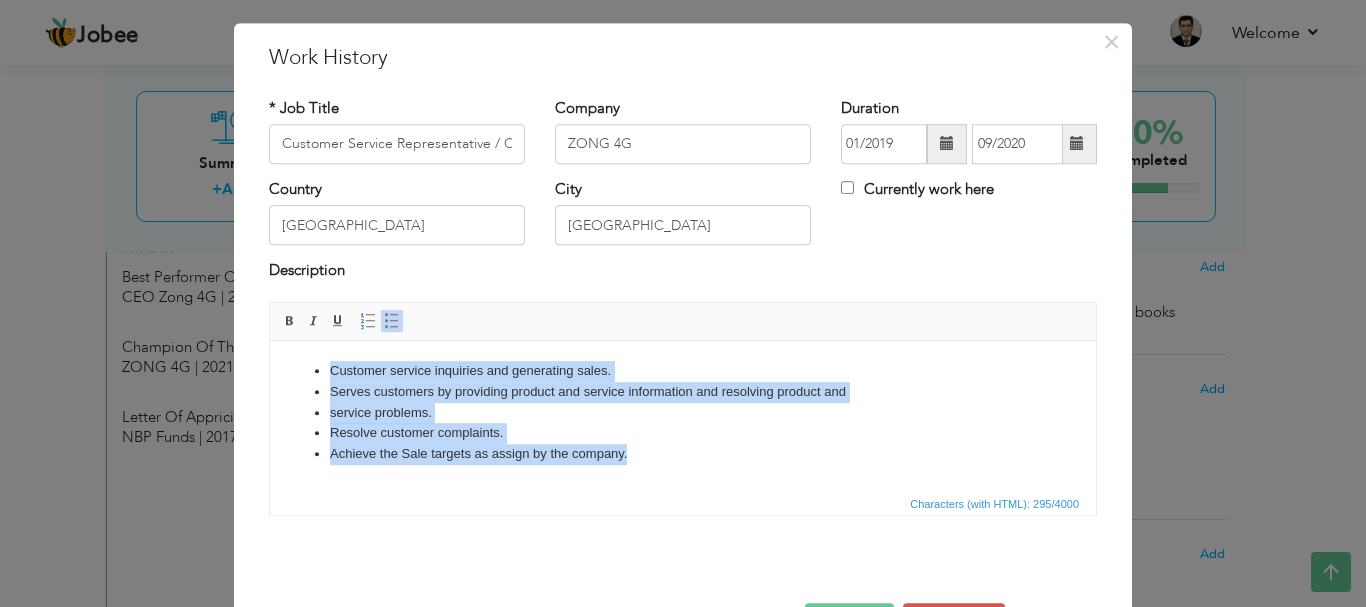 drag, startPoint x: 327, startPoint y: 368, endPoint x: 634, endPoint y: 464, distance: 321.65976 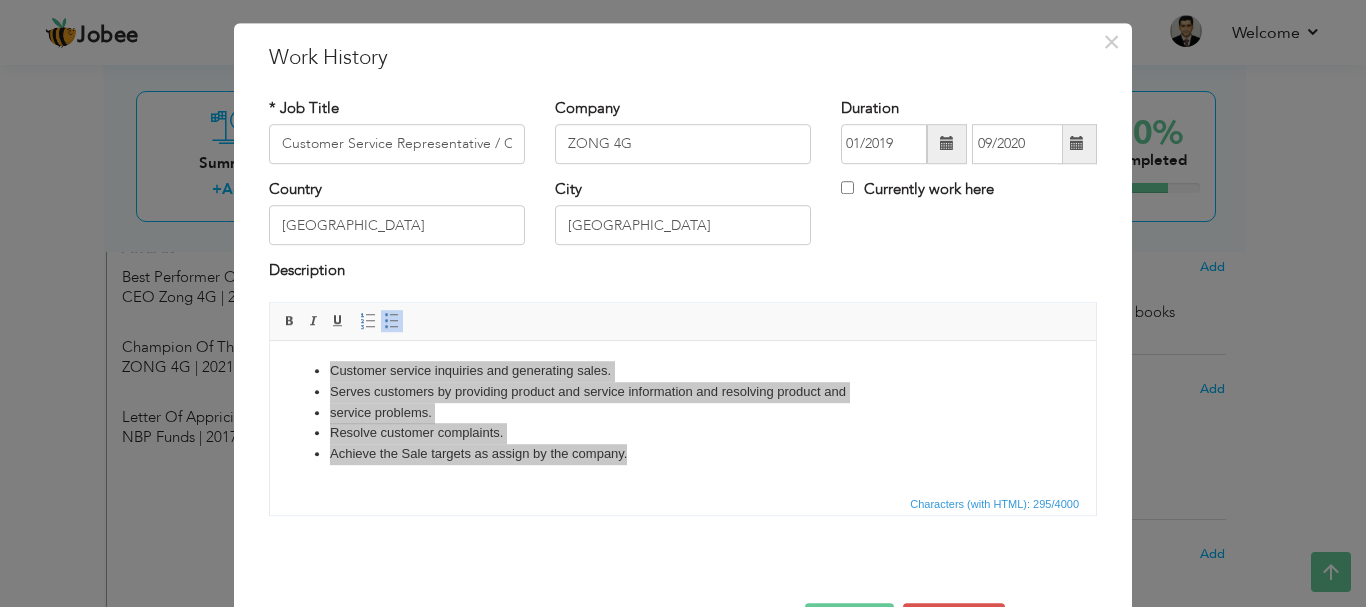 click on "Duration
01/2019
09/2020
Currently work here" at bounding box center (969, 138) 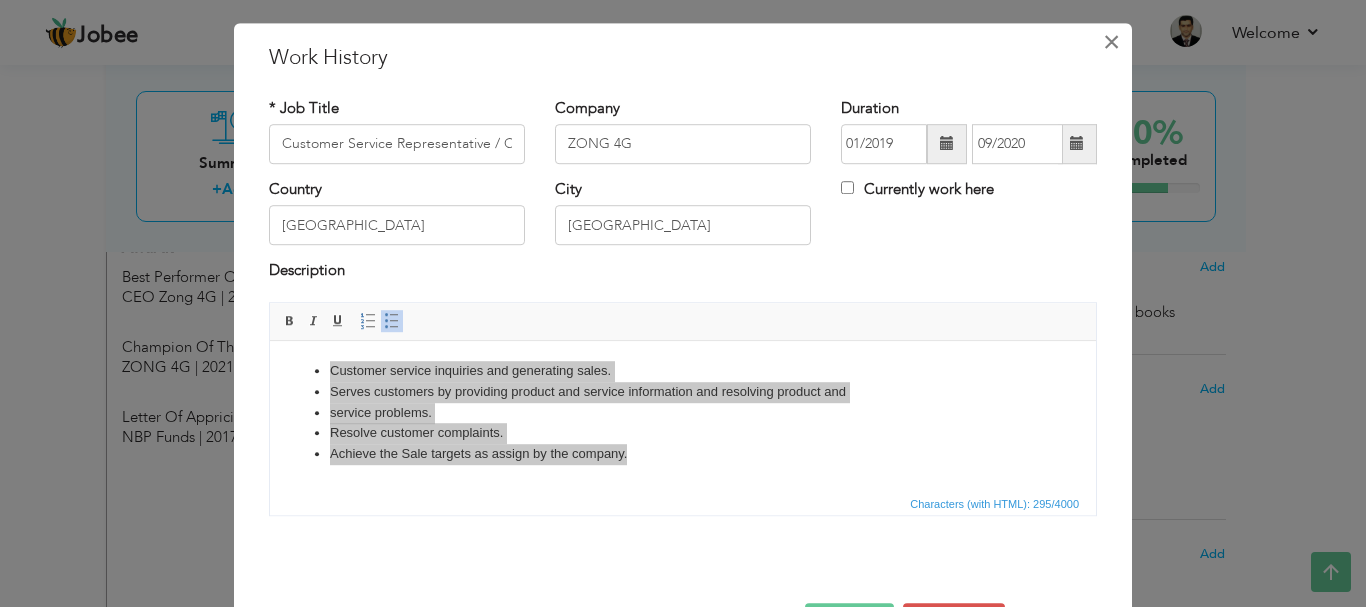 click on "×" at bounding box center [1111, 42] 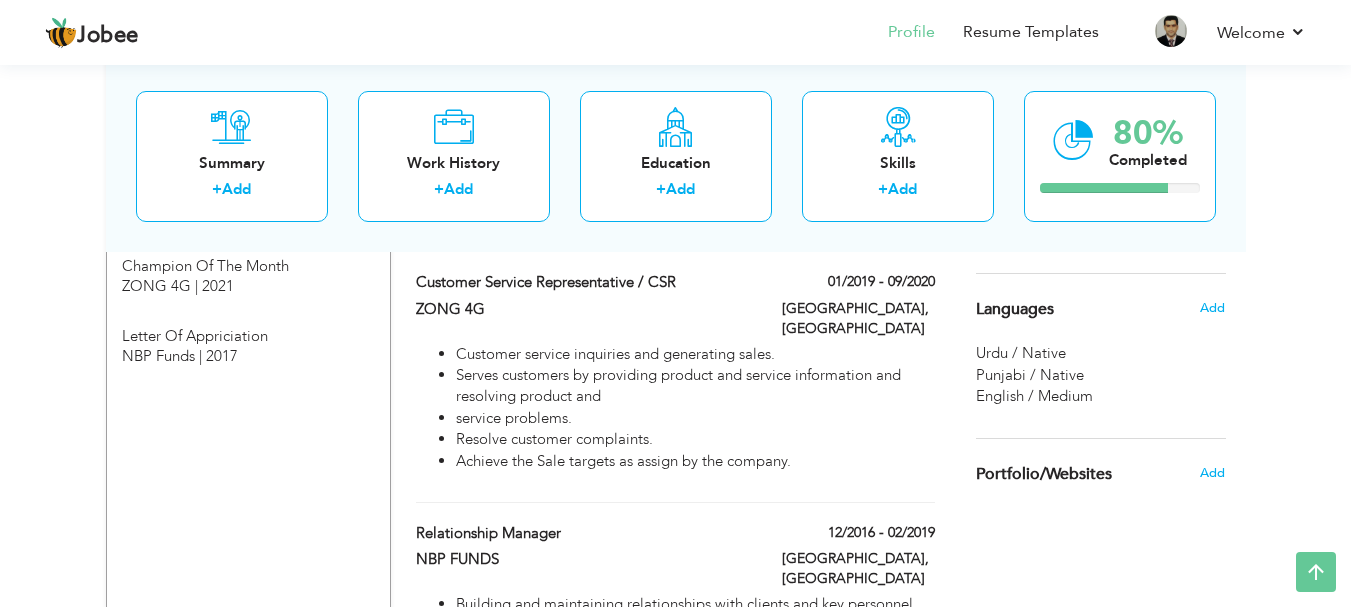 scroll, scrollTop: 1440, scrollLeft: 0, axis: vertical 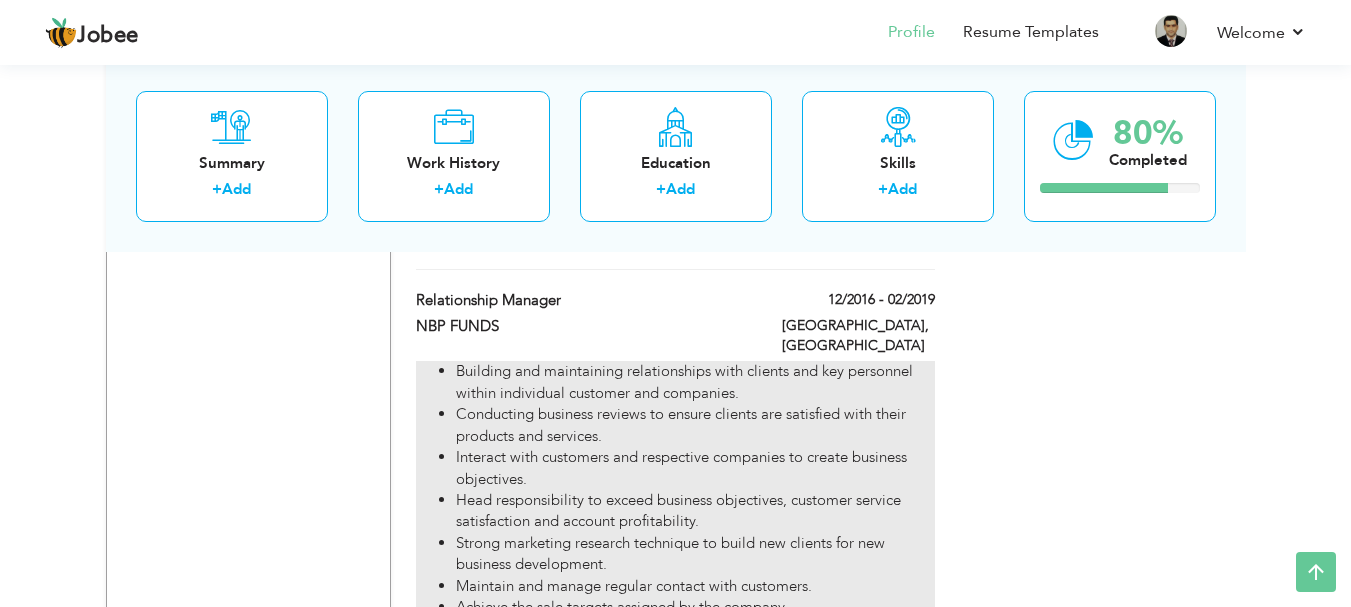 click on "Building and maintaining relationships with clients and key personnel within individual customer and companies." at bounding box center (695, 382) 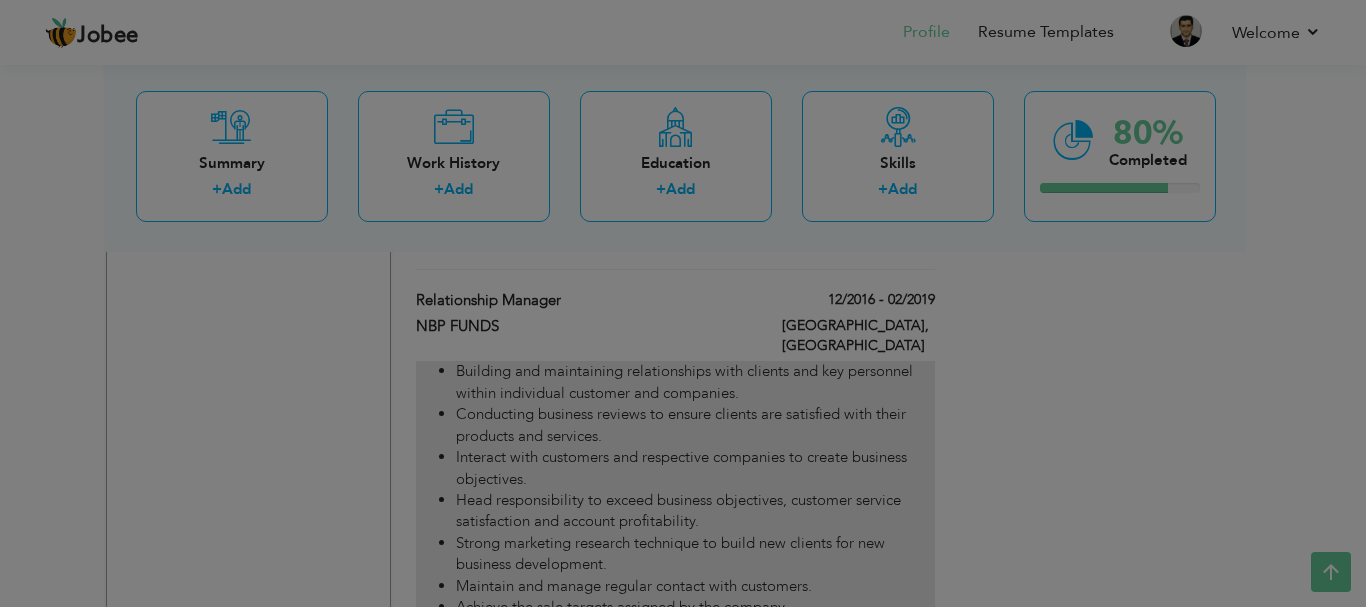 scroll, scrollTop: 0, scrollLeft: 0, axis: both 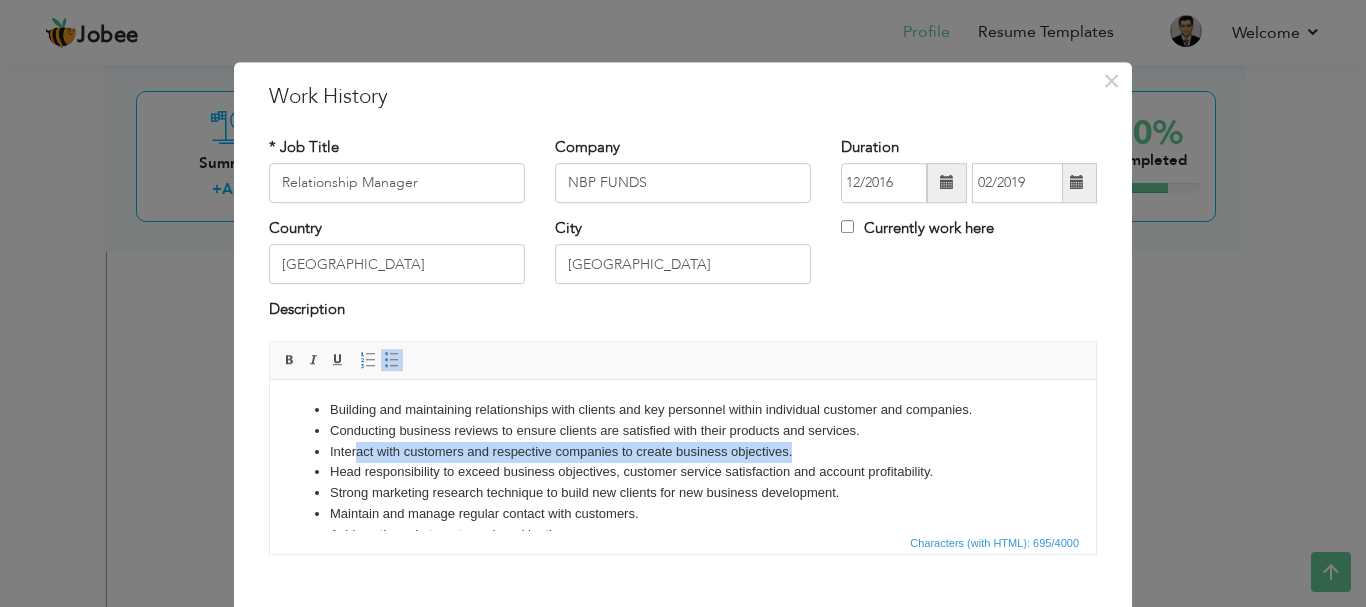 drag, startPoint x: 388, startPoint y: 454, endPoint x: 799, endPoint y: 457, distance: 411.01096 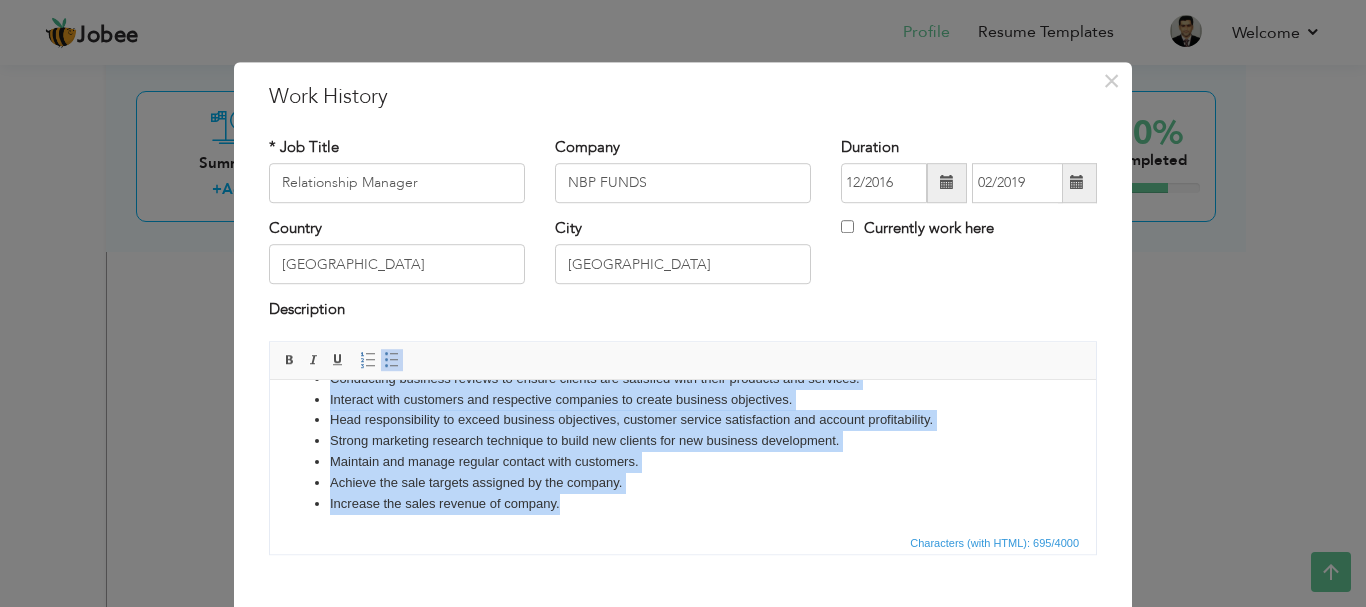 scroll, scrollTop: 56, scrollLeft: 0, axis: vertical 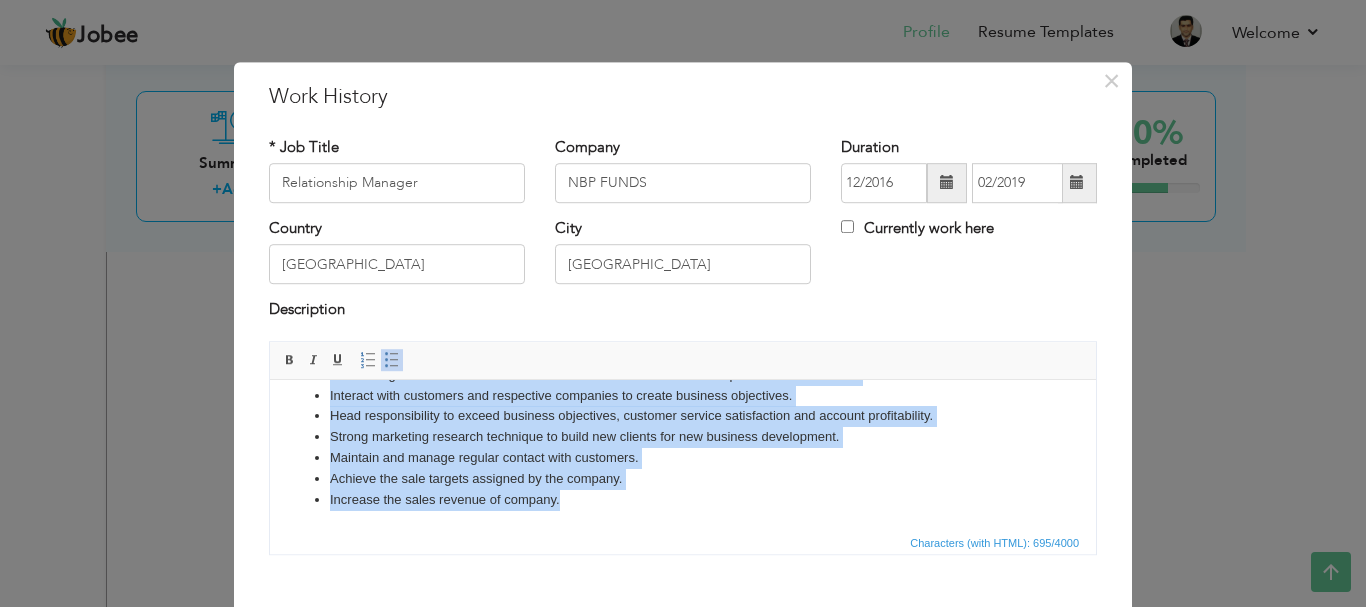 drag, startPoint x: 330, startPoint y: 402, endPoint x: 636, endPoint y: 509, distance: 324.16815 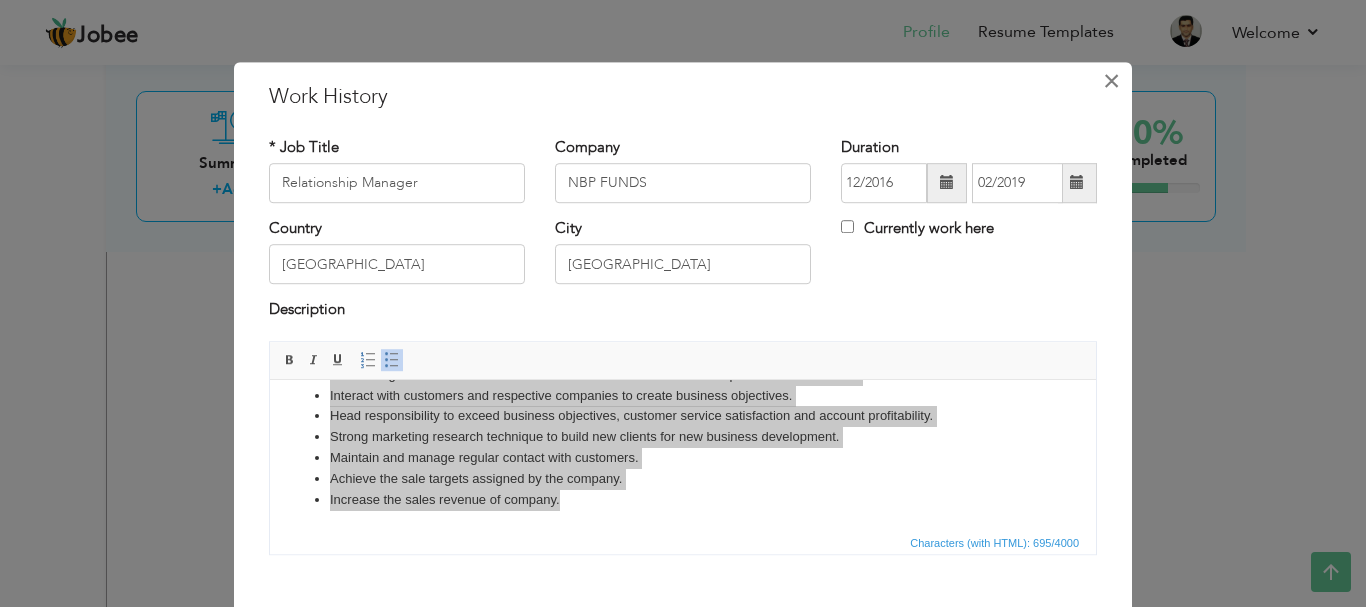 click on "×" at bounding box center [1111, 81] 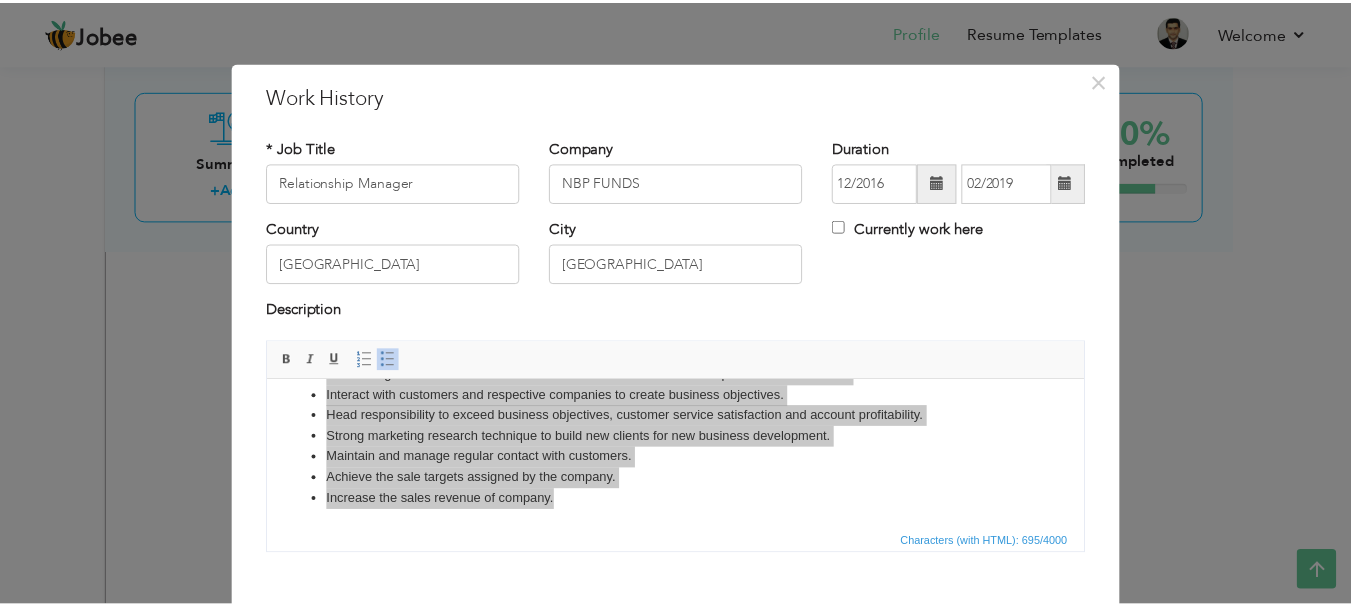 scroll, scrollTop: 0, scrollLeft: 0, axis: both 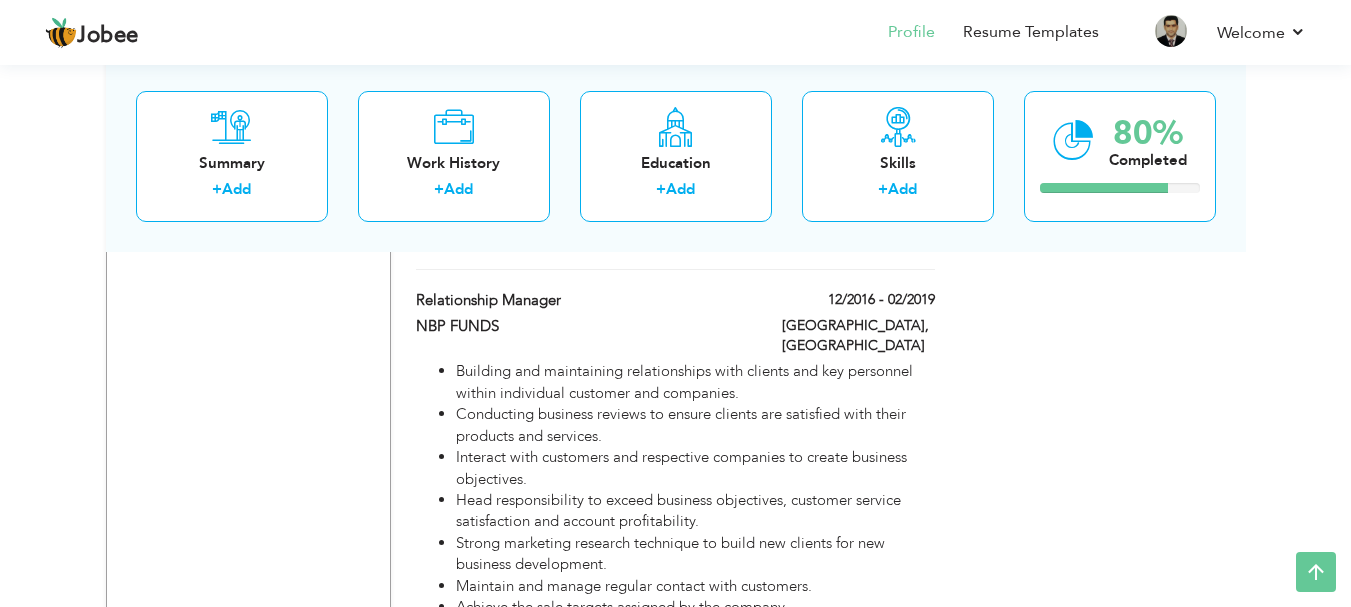 click on "Choose a Template
‹" at bounding box center [1103, -46] 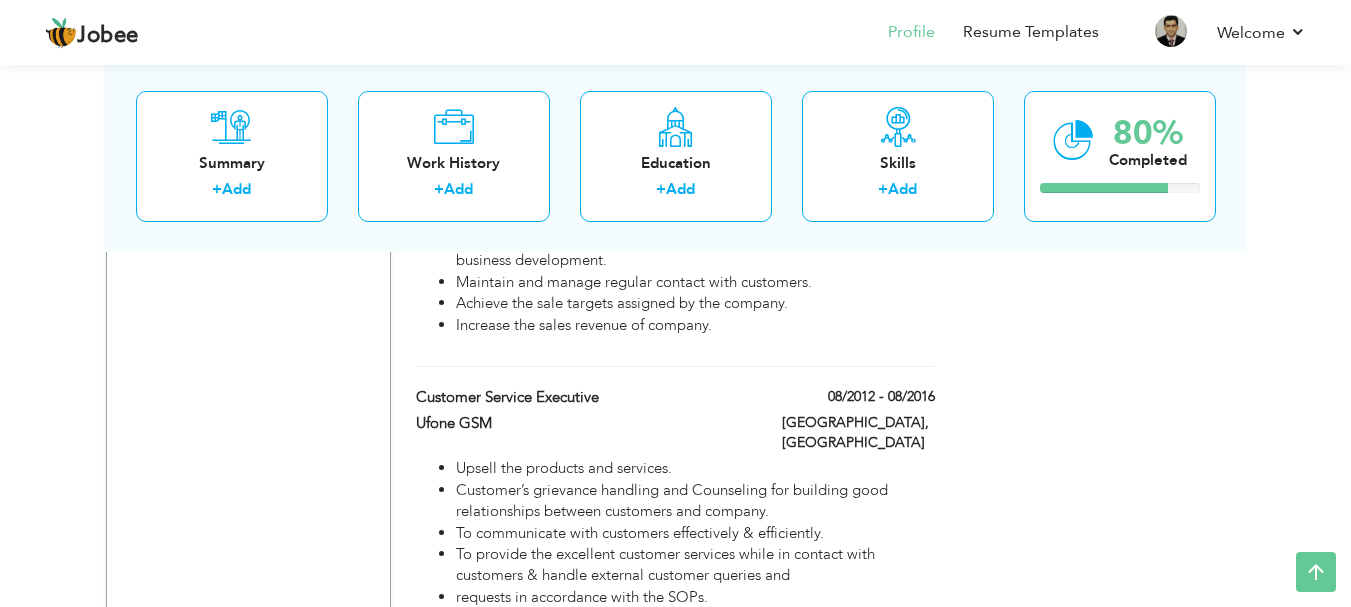 scroll, scrollTop: 2063, scrollLeft: 0, axis: vertical 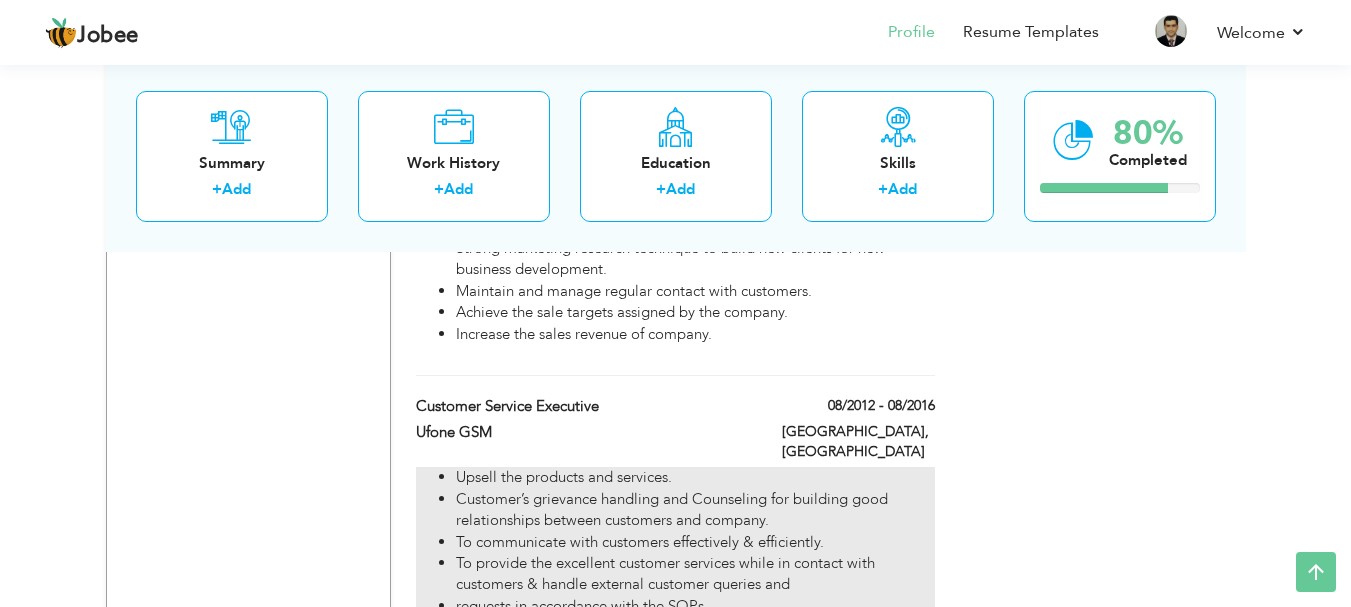 click on "Upsell the products and services." at bounding box center [695, 477] 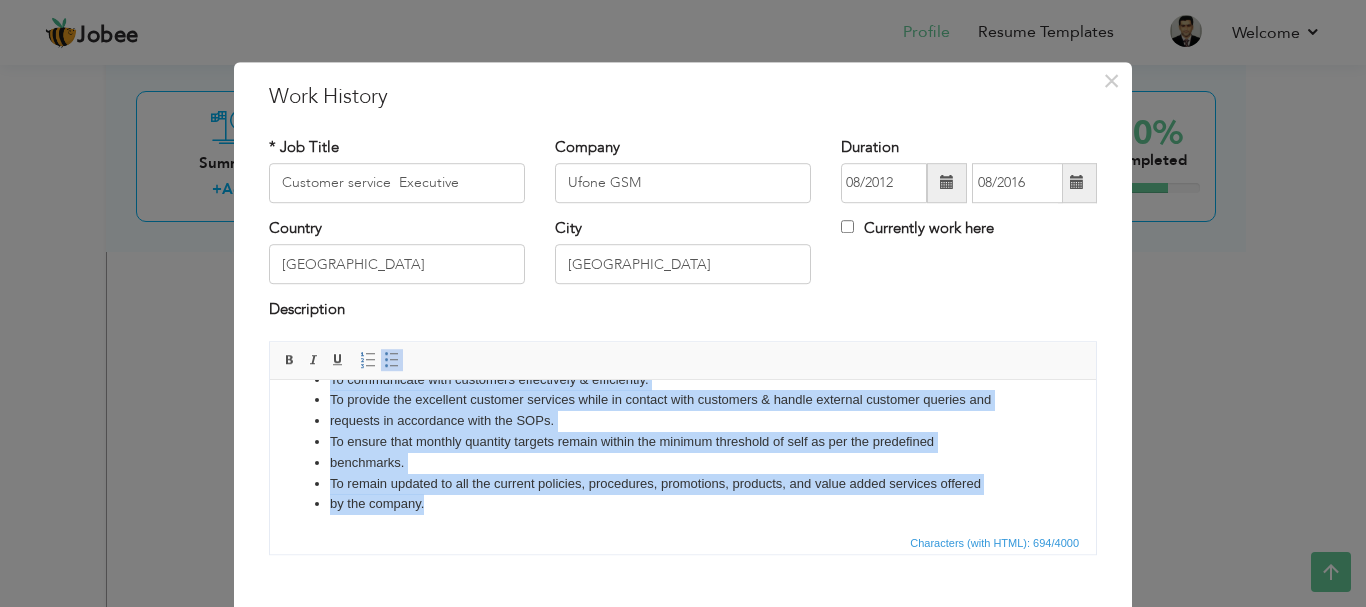scroll, scrollTop: 77, scrollLeft: 0, axis: vertical 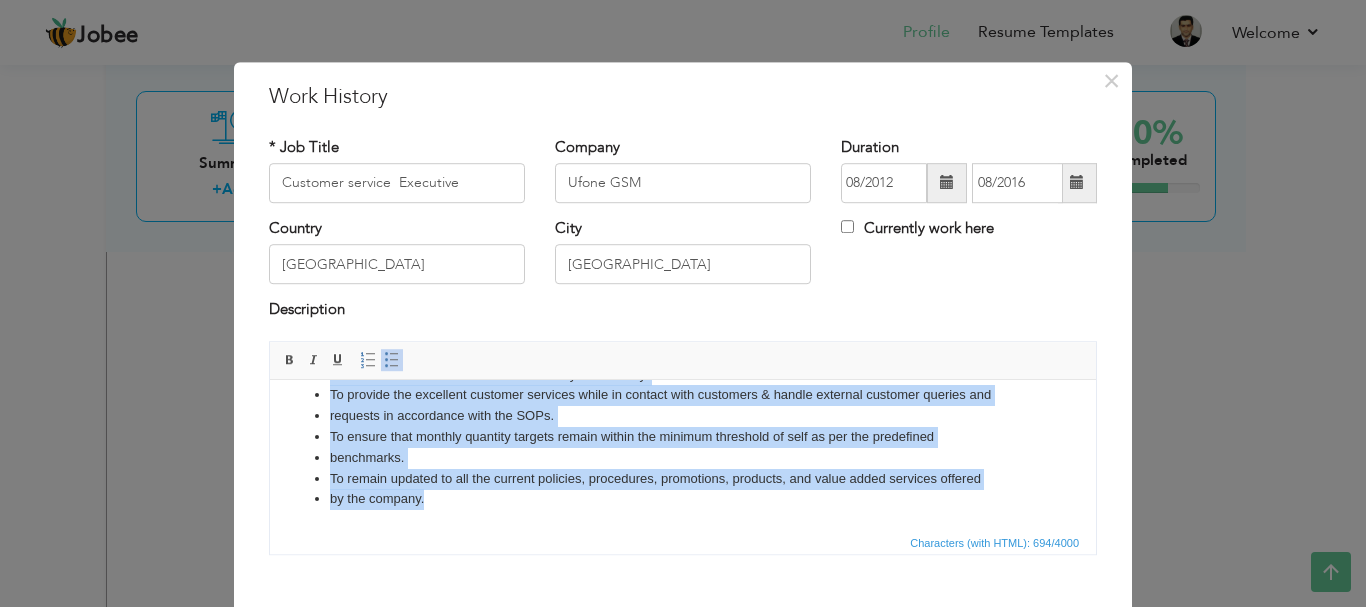 drag, startPoint x: 326, startPoint y: 404, endPoint x: 991, endPoint y: 505, distance: 672.6262 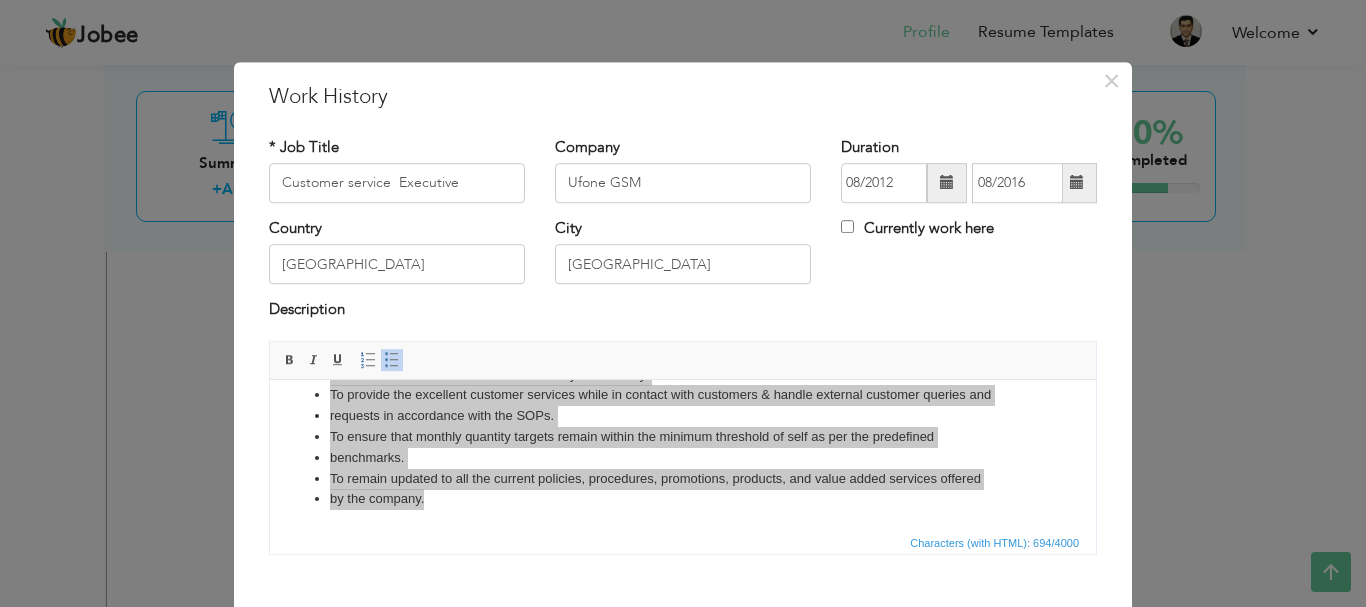 click on "×
Work History
* Job Title
Customer service  Executive
Company
Ufone GSM" at bounding box center [683, 303] 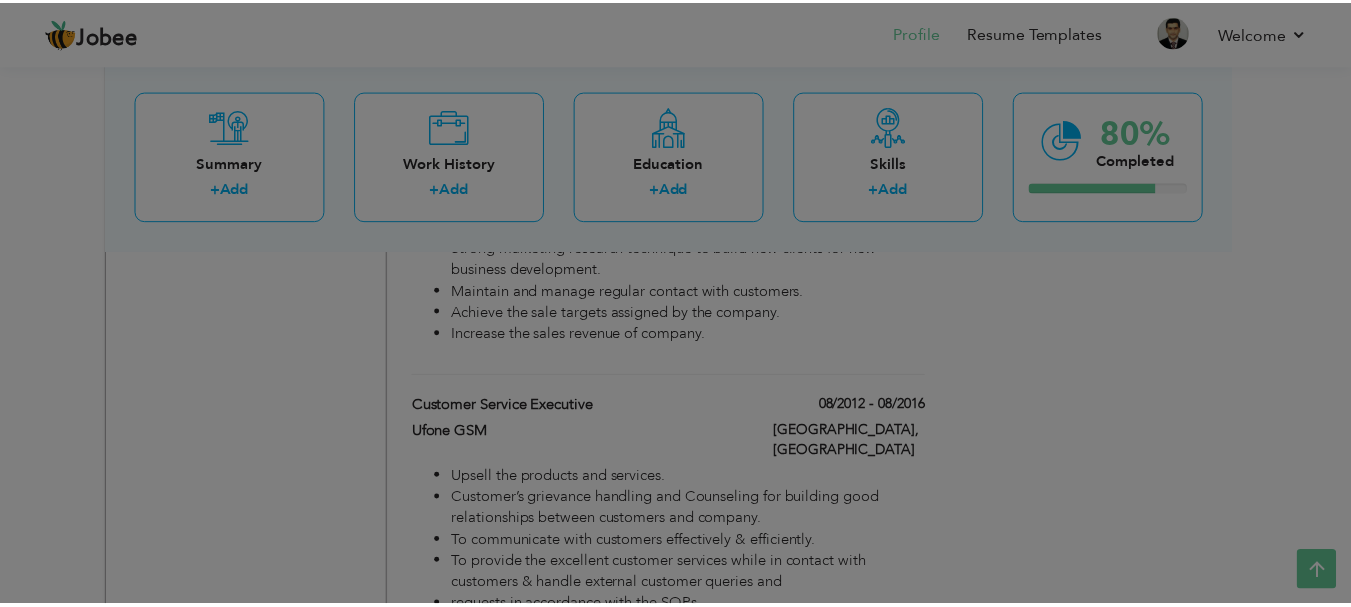 scroll, scrollTop: 0, scrollLeft: 0, axis: both 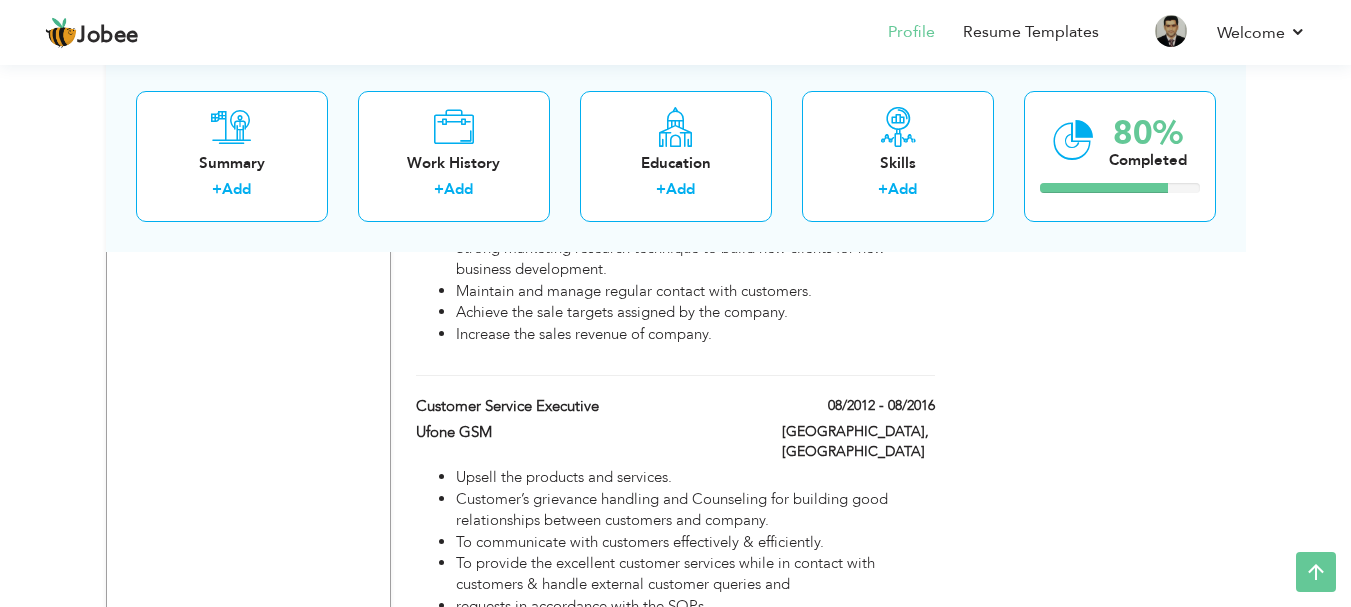 click on "Profile
Resume Templates
Resume Templates
Cover Letters
About
My Resume
Welcome
Settings
Log off" at bounding box center [675, 34] 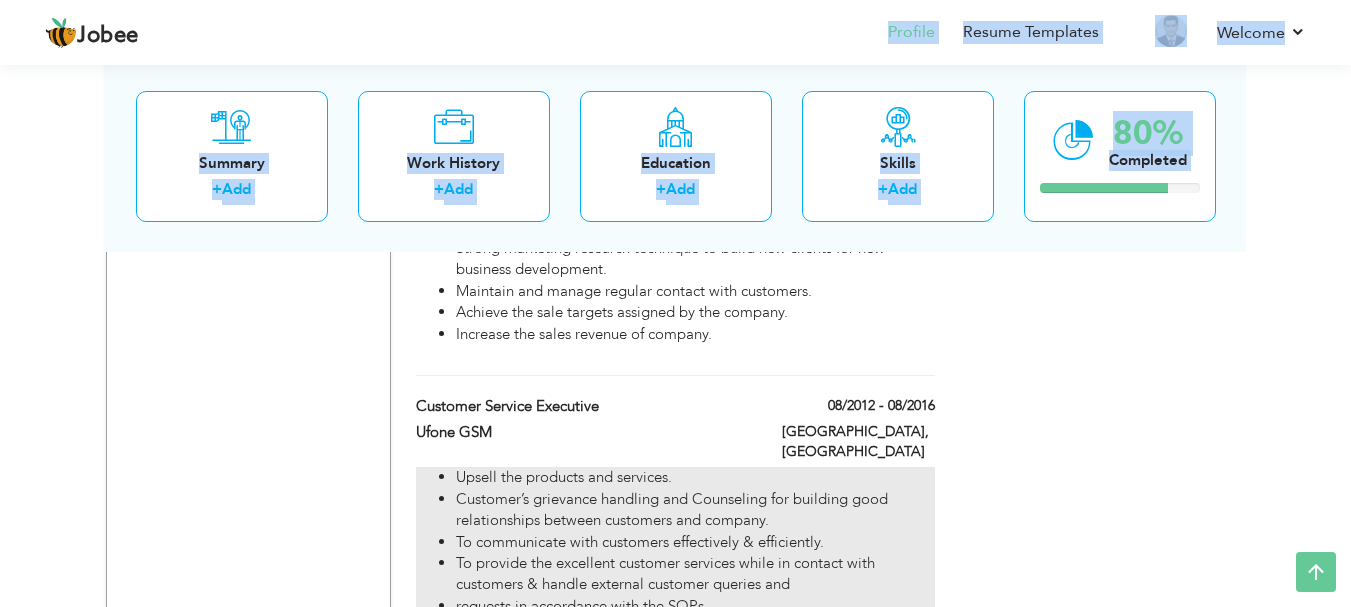 drag, startPoint x: 769, startPoint y: 23, endPoint x: 612, endPoint y: 420, distance: 426.91684 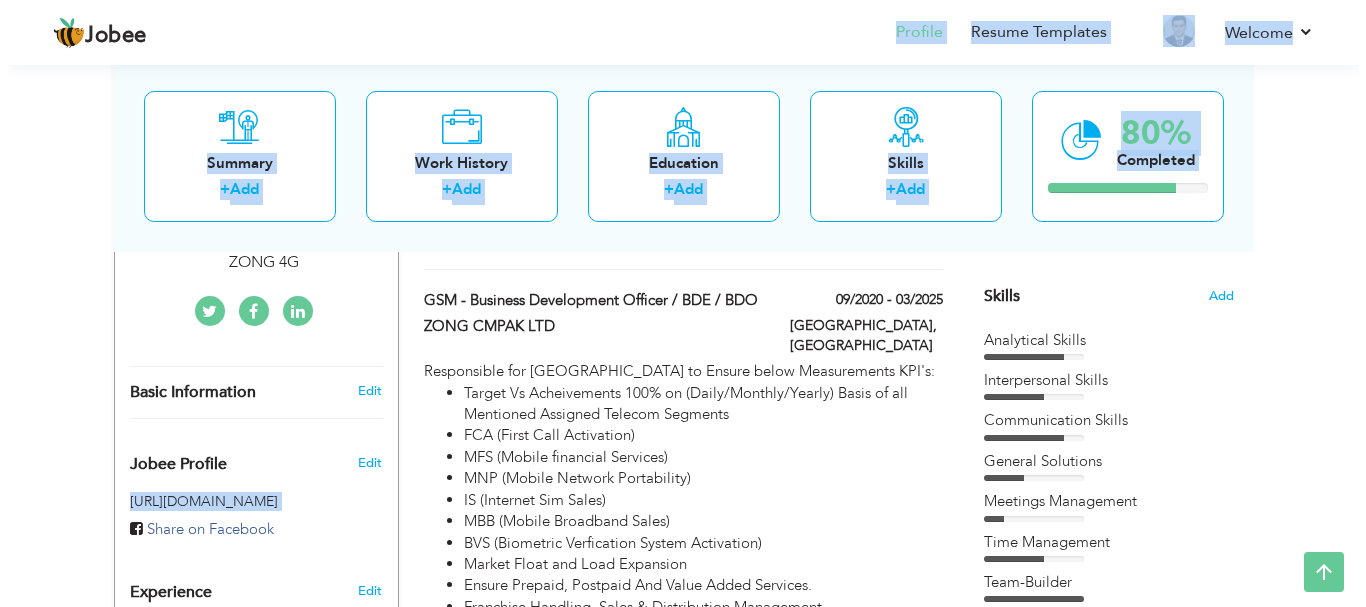 scroll, scrollTop: 488, scrollLeft: 0, axis: vertical 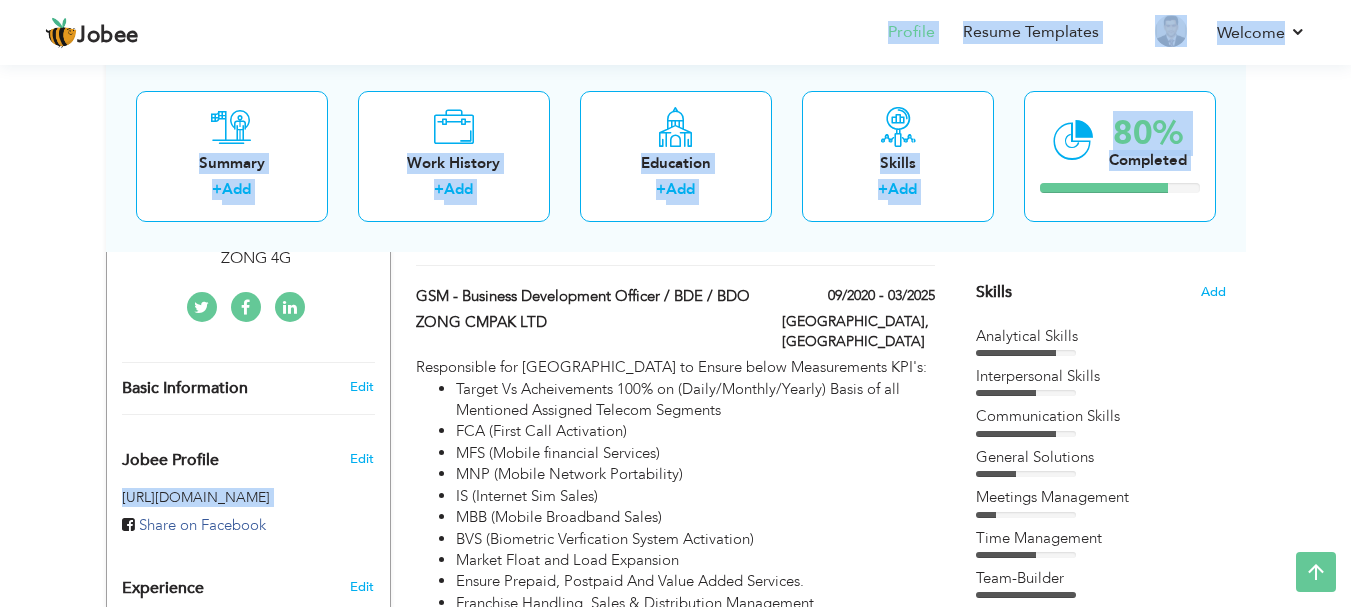 click on "View Resume
Export PDF
Profile
Summary
Public Link
Experience
Education
Awards
Work Histroy
Projects
Certifications
Skills
Preferred Job City" at bounding box center (675, 920) 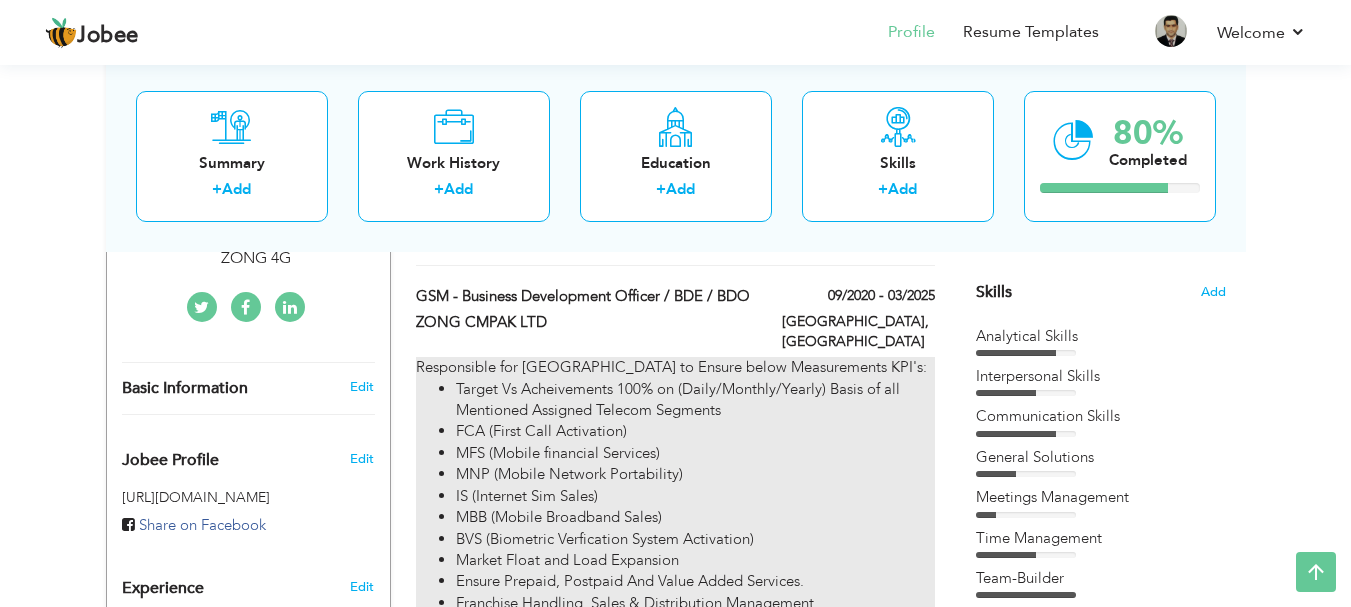 drag, startPoint x: 408, startPoint y: 351, endPoint x: 548, endPoint y: 400, distance: 148.32735 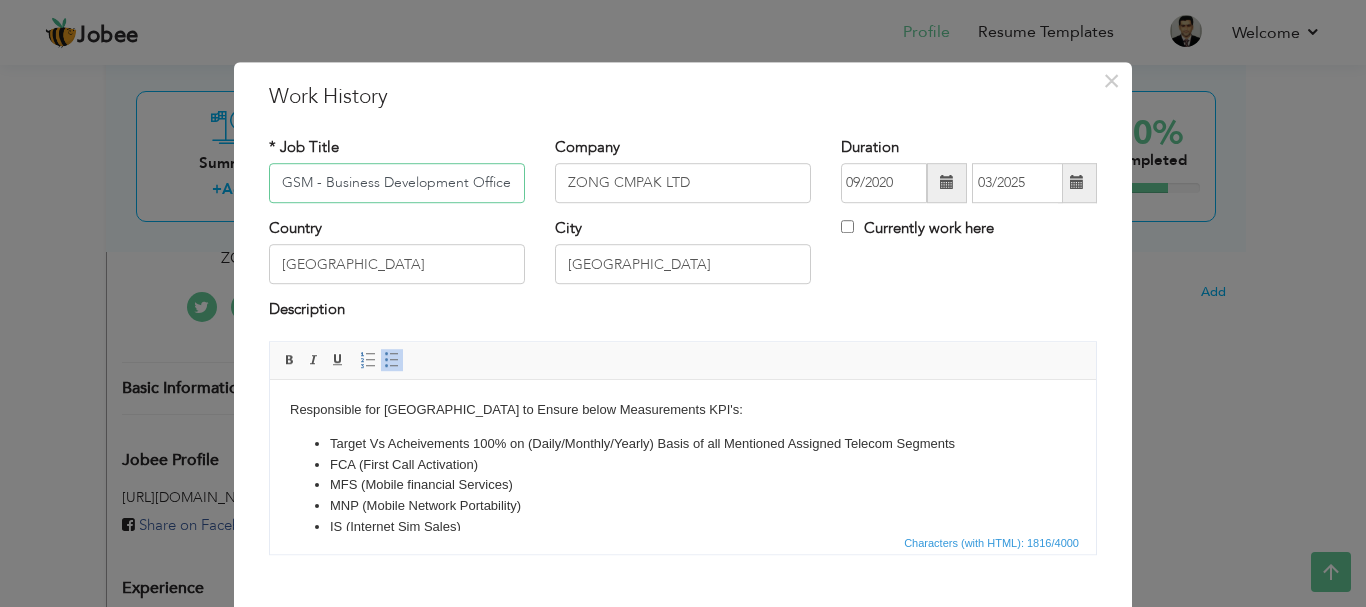 scroll, scrollTop: 0, scrollLeft: 84, axis: horizontal 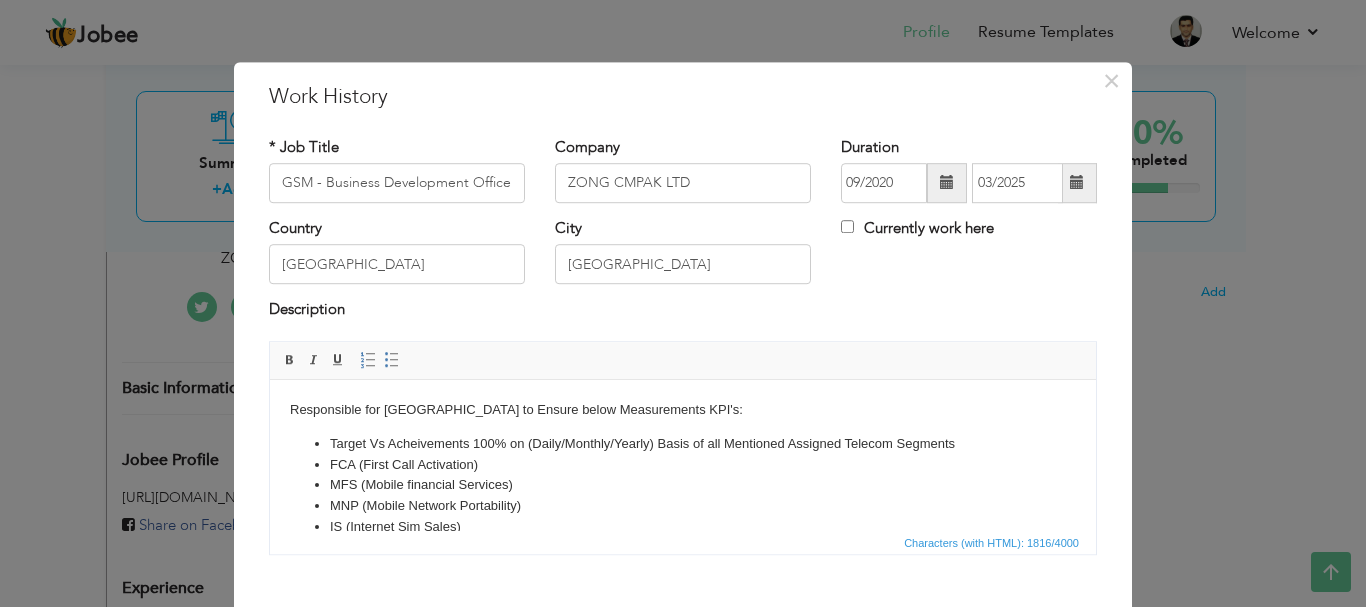 click on "Responsible for [GEOGRAPHIC_DATA] to Ensure below Measurements KPI's: Target Vs Acheivements 100% on (Daily/Monthly/Yearly) Basis of all Mentioned Assigned Telecom Segments FCA (First Call Activation) MFS (Mobile financial Services) MNP (Mobile Network Portability) IS (Internet Sim Sales) MBB (Mobile Broadband Sales) BVS (Biometric Verfication System Activation) Market Float and Load Expansion Ensure Prepaid, Postpaid And Value Added Services. Franchise Handling, Sales & Distribution Management. leading and Supervising a huge sales team of 1 S&D Manager, 8 Retail Sales Officers, 3 Supervisors, 1 Accounts Manager, 15 DSO's and 1 KSO. Ensuring Availabilty Coverage of All company networks2G/3G/4G, Signals strenths by coordinating with Engineering Tean in the assigned territory. Ensuring POS Availabilty and all packages awearness in the market time to time as per requirements. Induction of new self-motivated sales team Minimum service level maintanace 30% of total retailon daily basis." at bounding box center [683, 665] 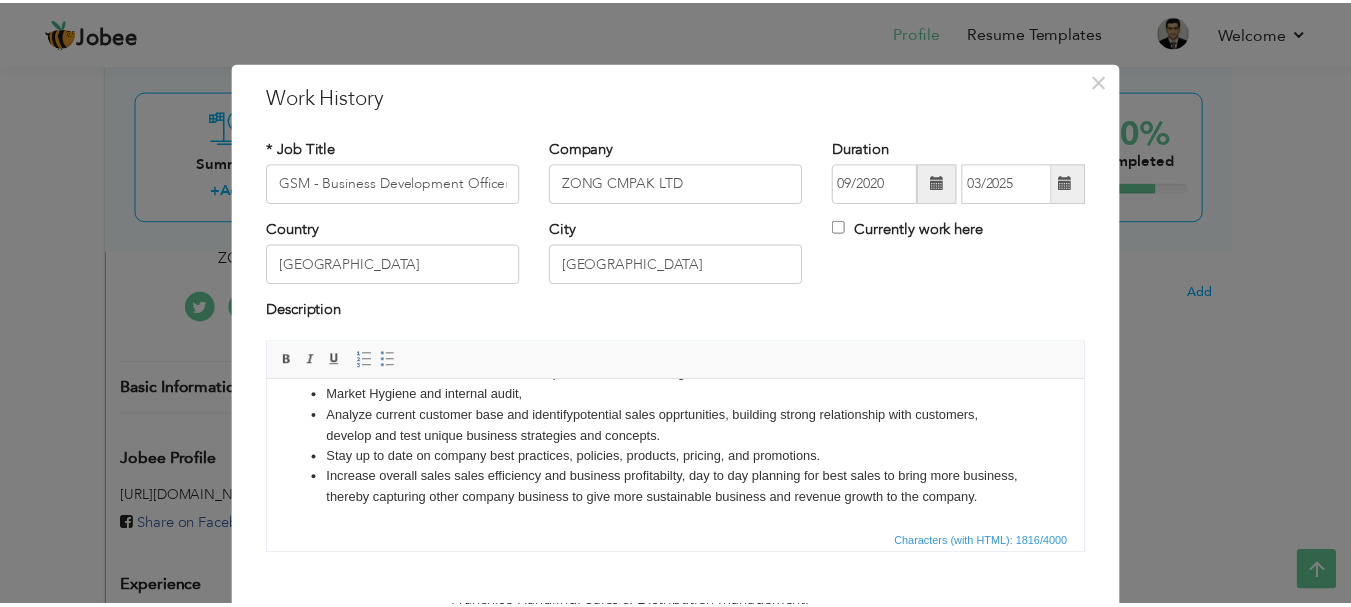 scroll, scrollTop: 0, scrollLeft: 0, axis: both 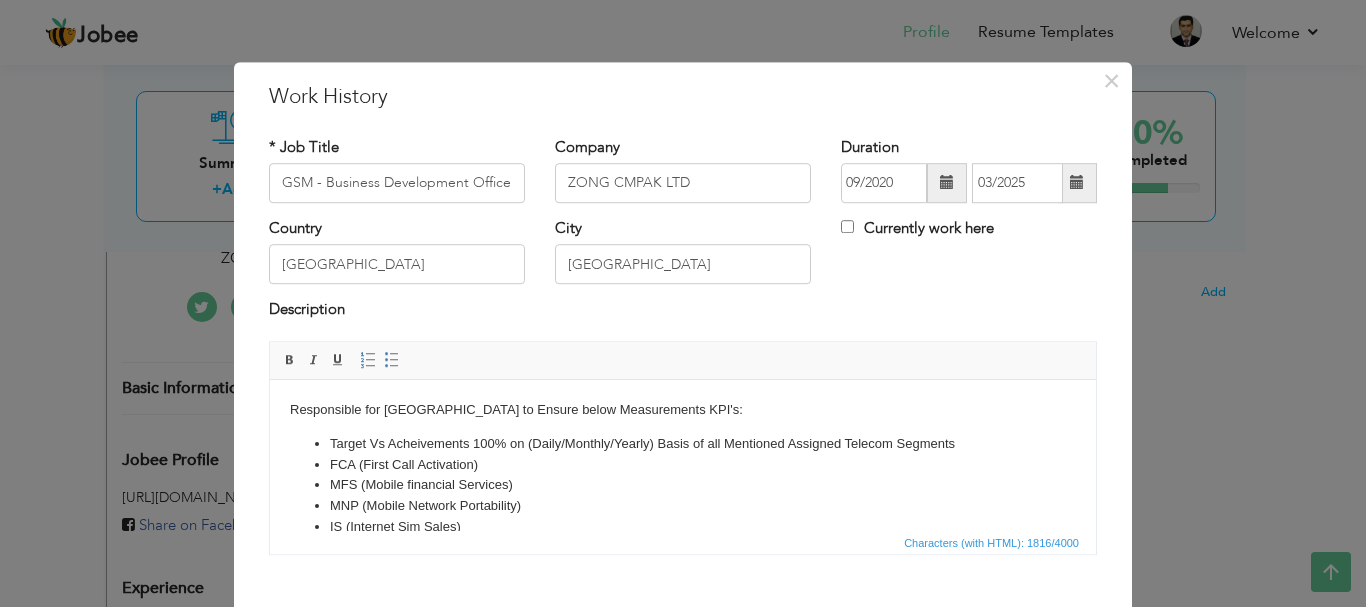 drag, startPoint x: 1086, startPoint y: 410, endPoint x: 1299, endPoint y: 585, distance: 275.6701 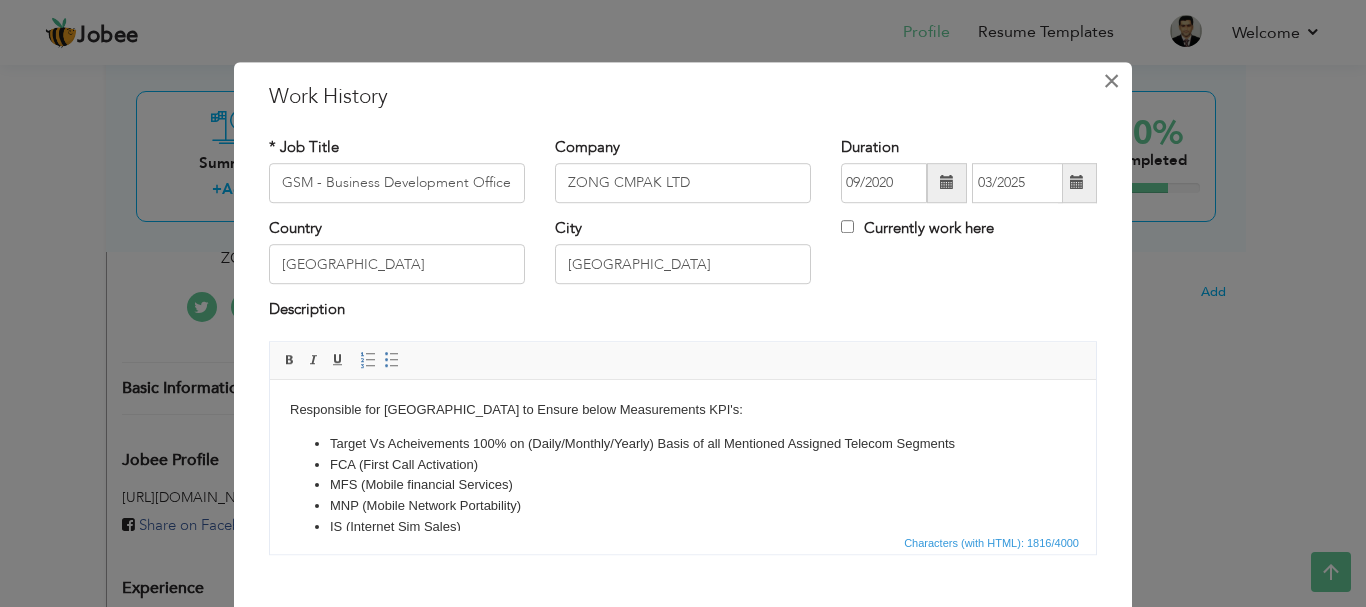 click on "×" at bounding box center (1111, 81) 